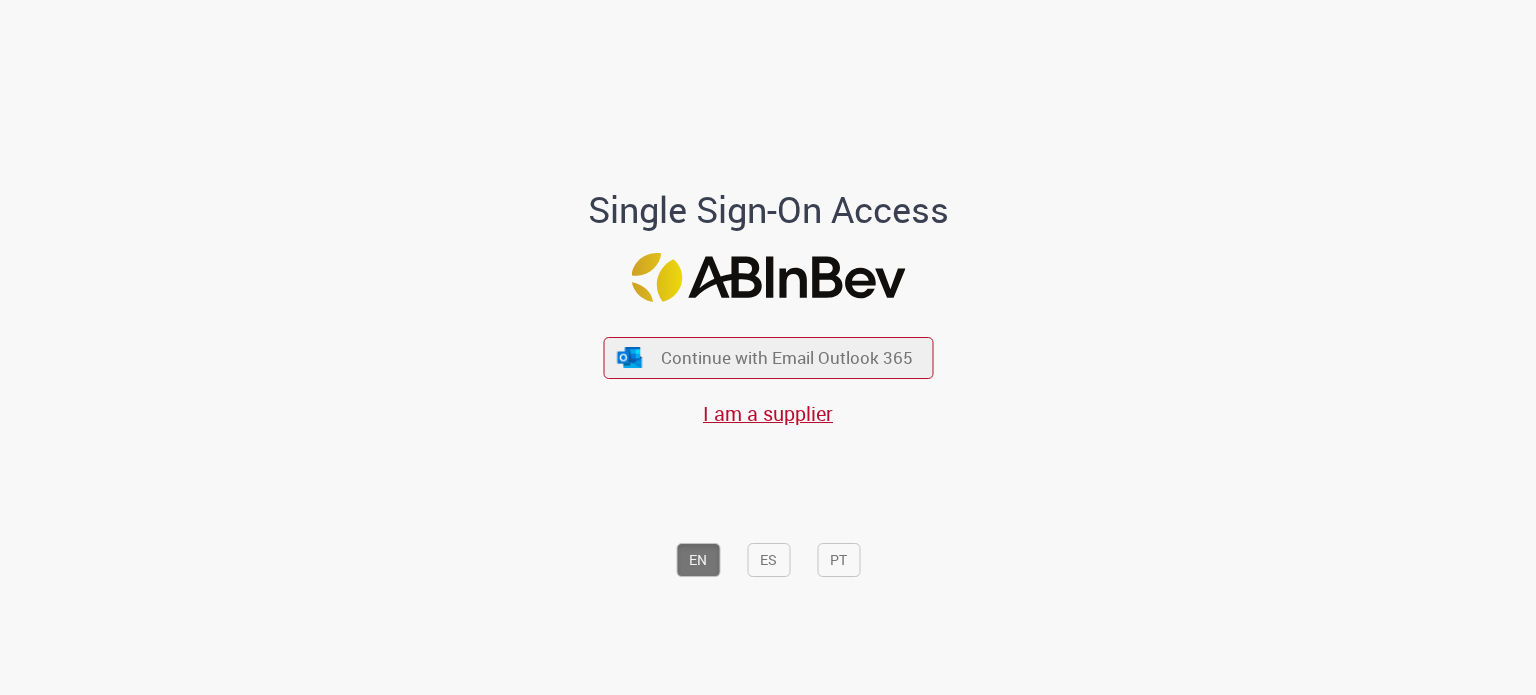 scroll, scrollTop: 0, scrollLeft: 0, axis: both 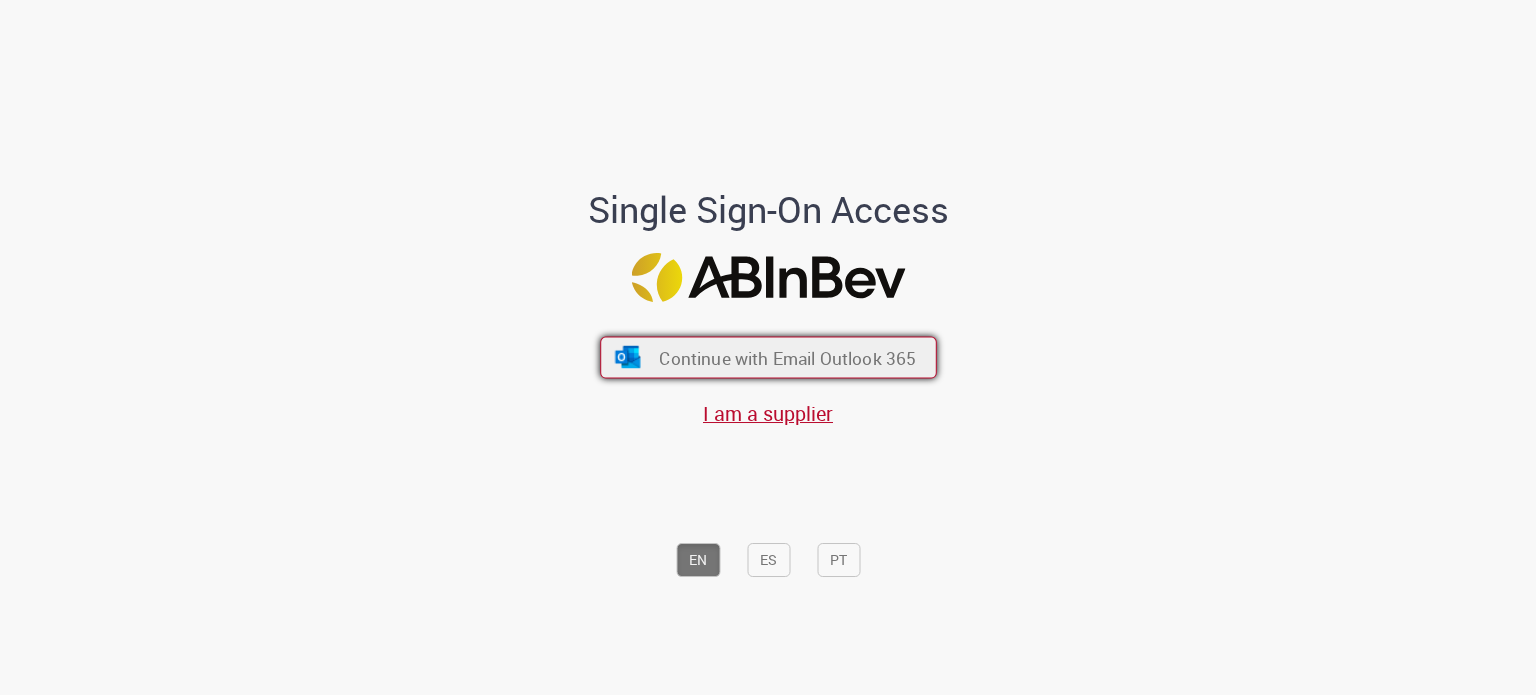 click on "Continue with Email Outlook 365" at bounding box center [768, 358] 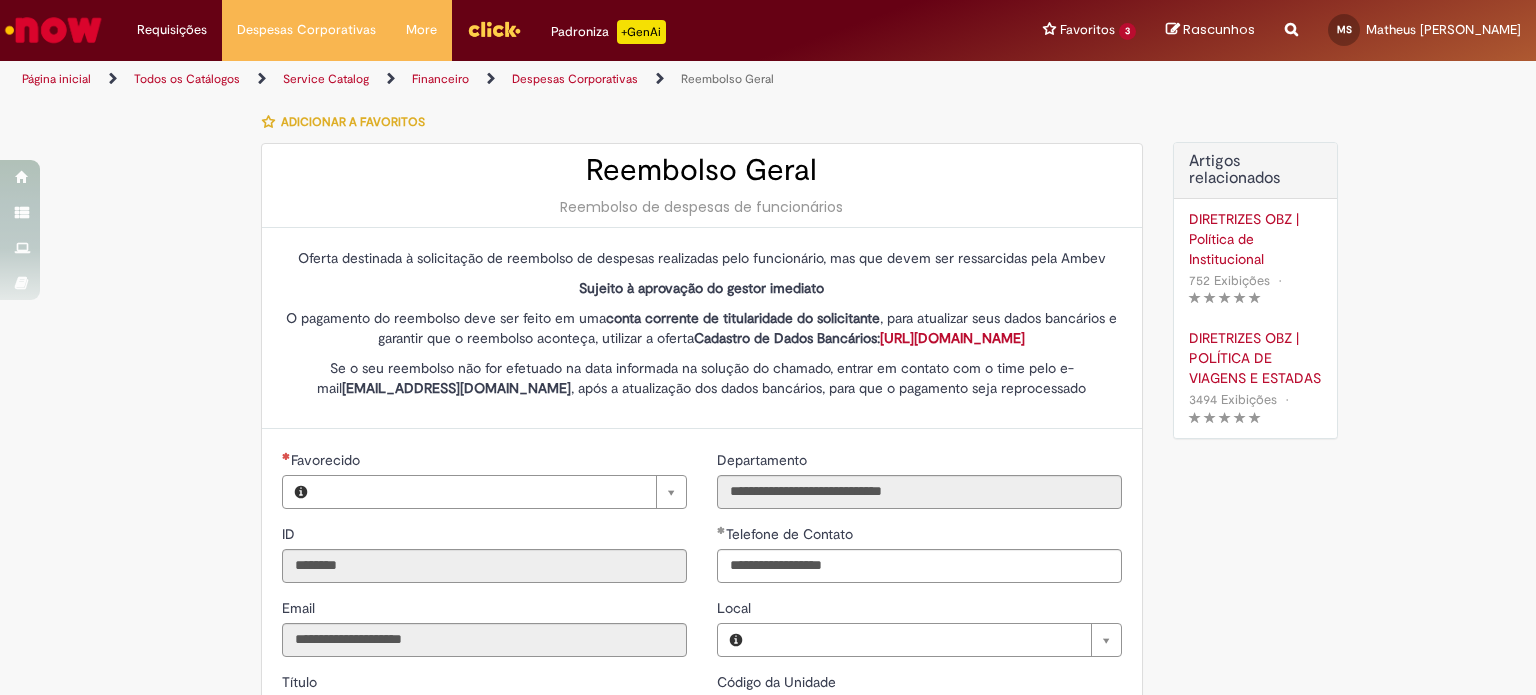 type on "**********" 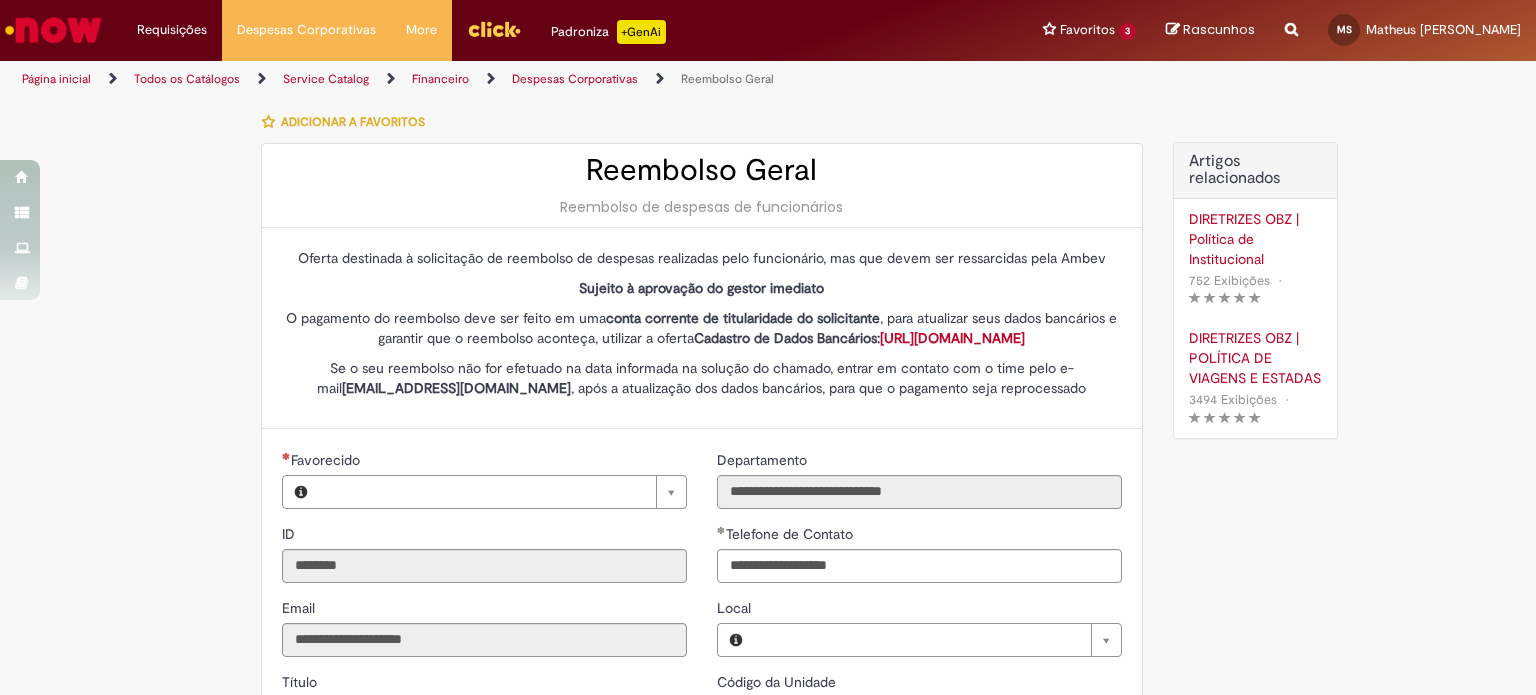 type on "*********" 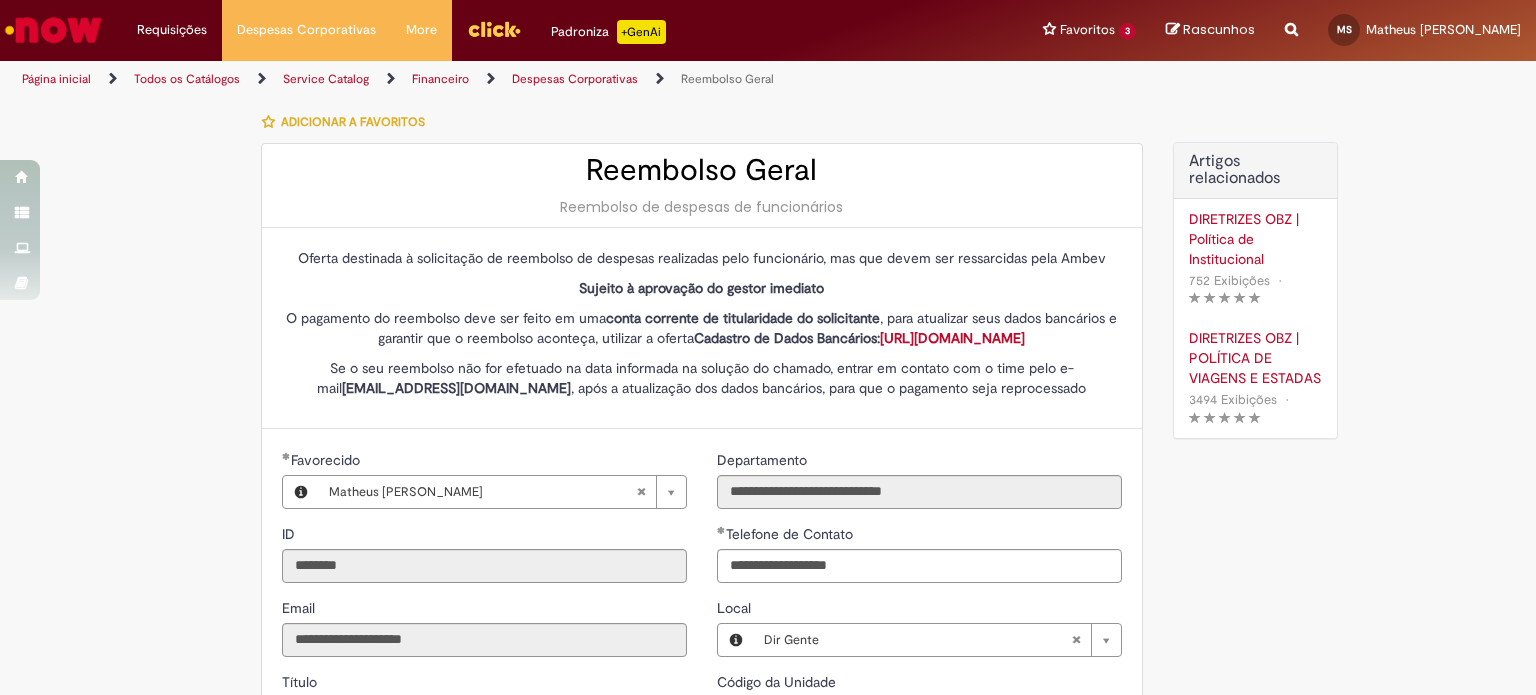 scroll, scrollTop: 0, scrollLeft: 0, axis: both 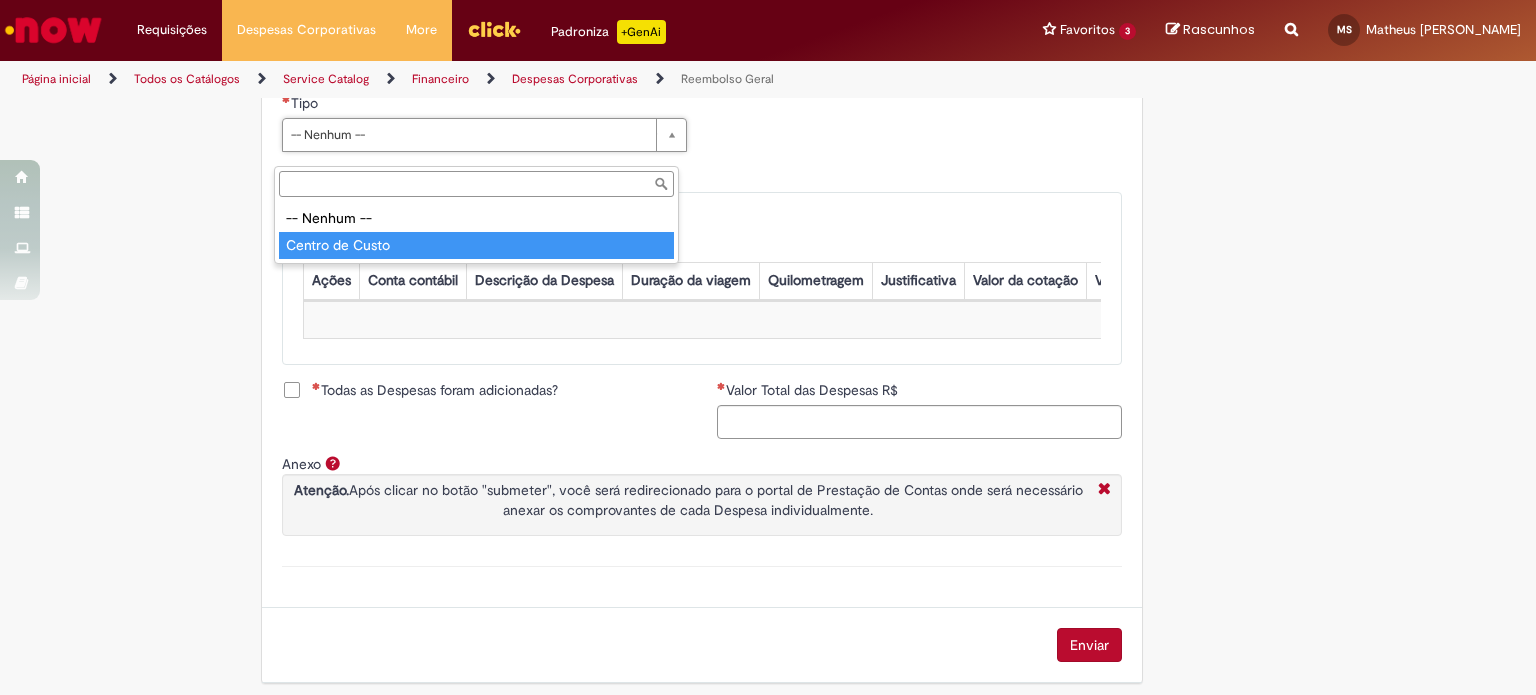 type on "**********" 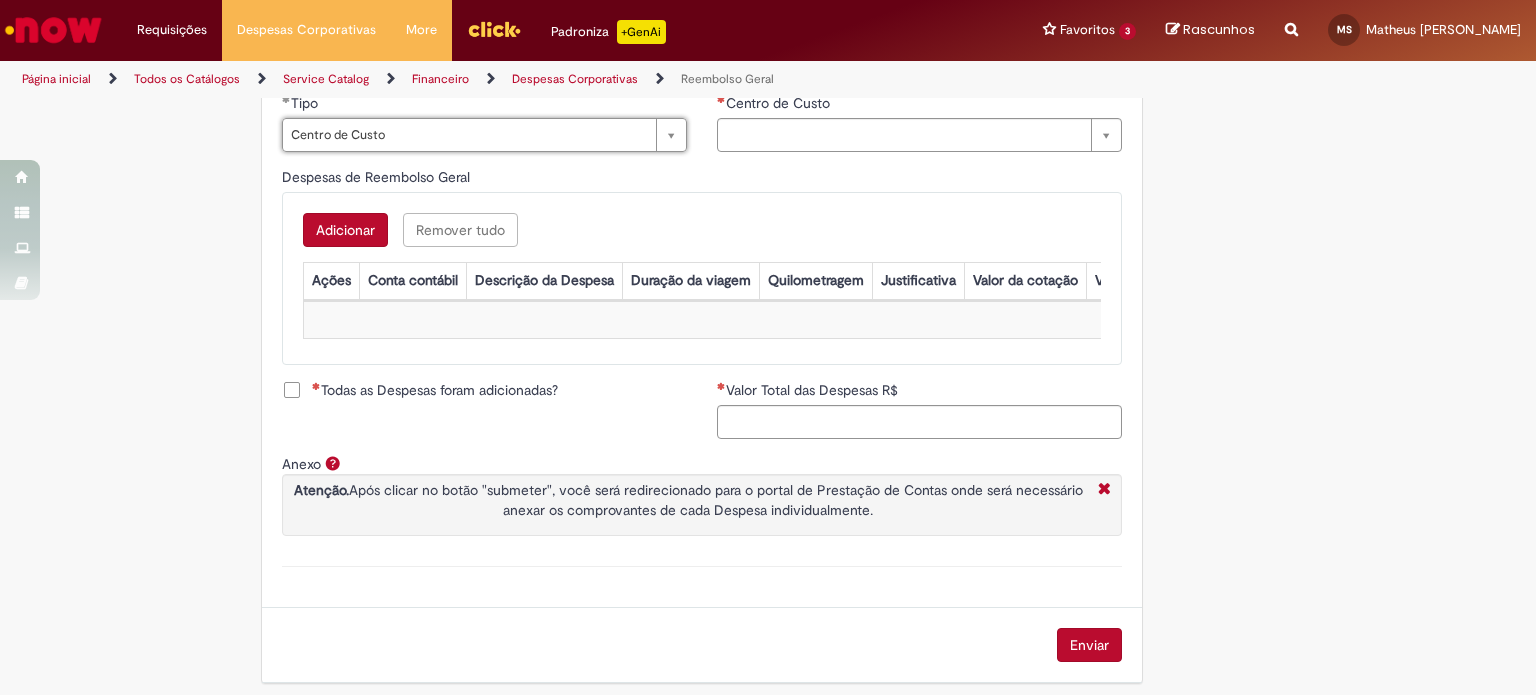 type on "**********" 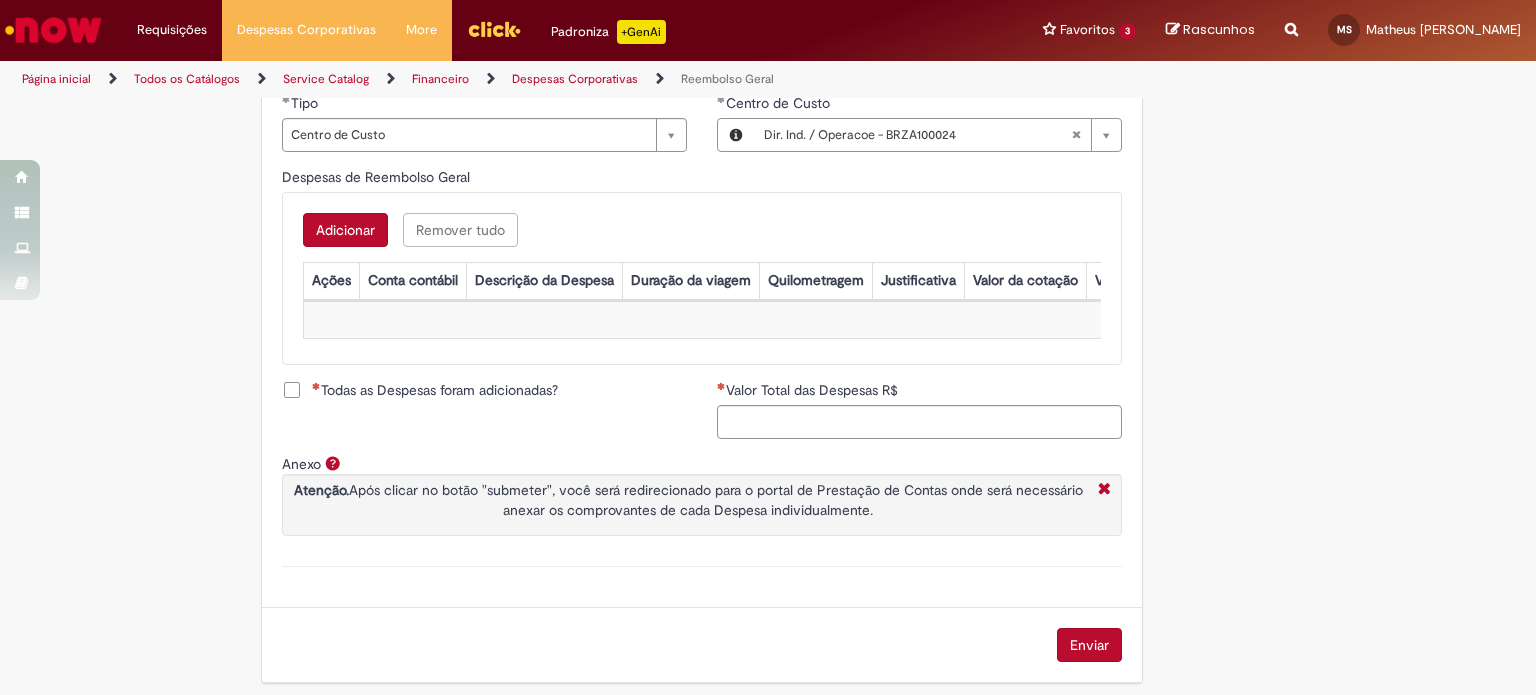 click on "Adicionar" at bounding box center (345, 230) 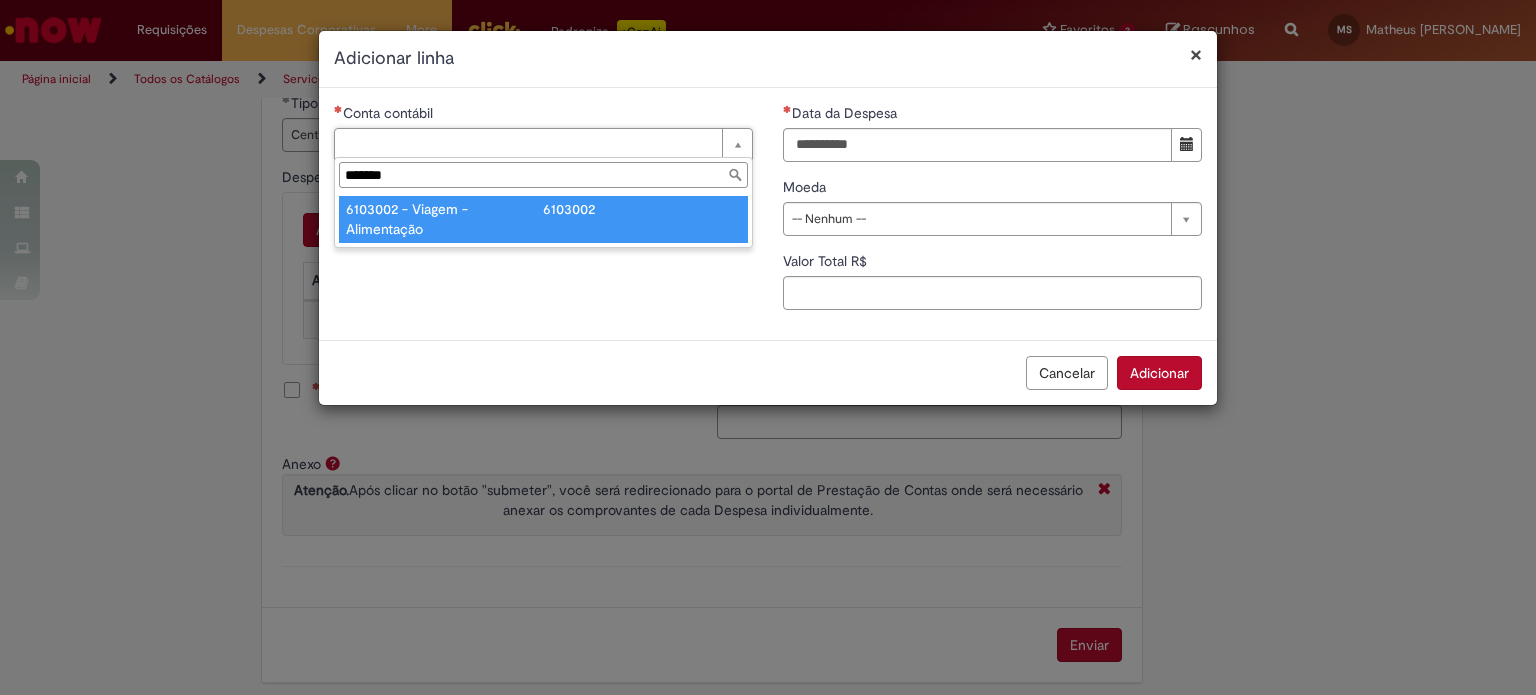 type on "*******" 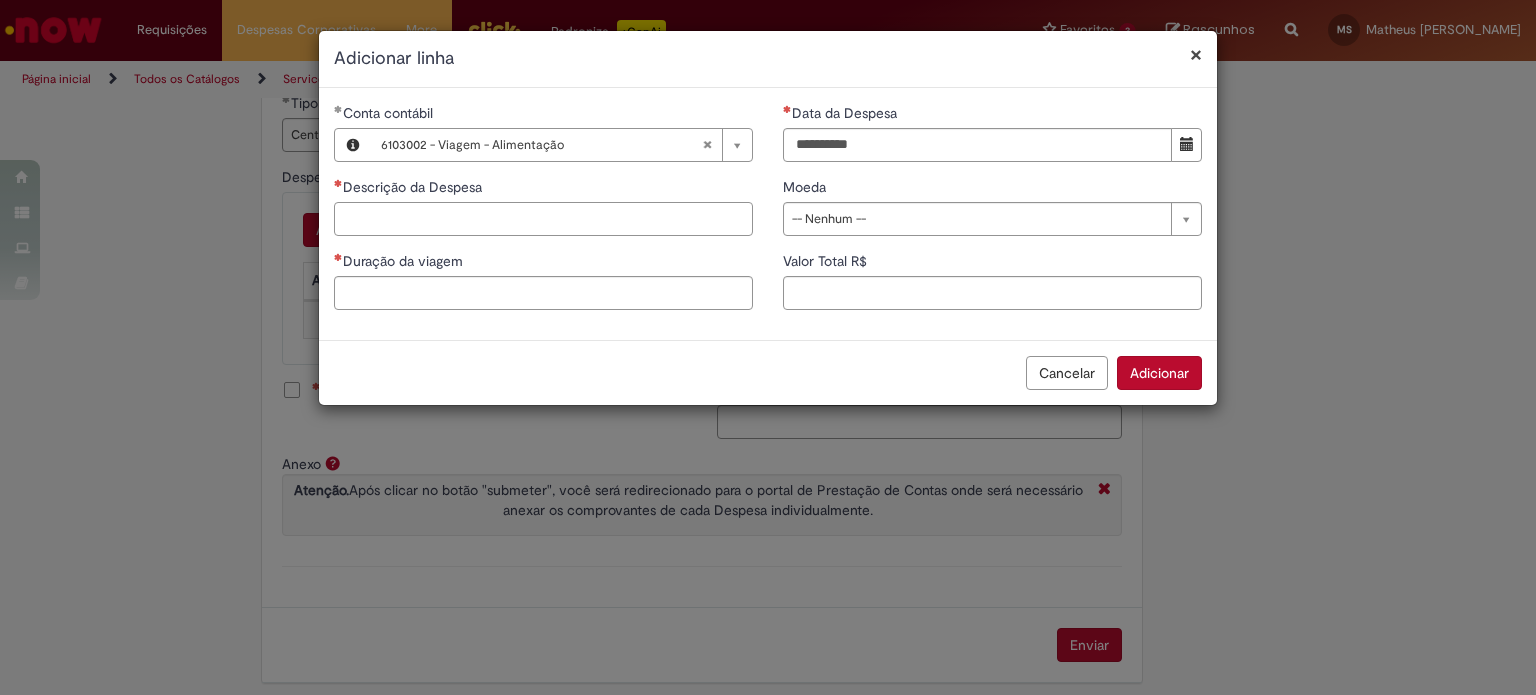 click on "Descrição da Despesa" at bounding box center [543, 219] 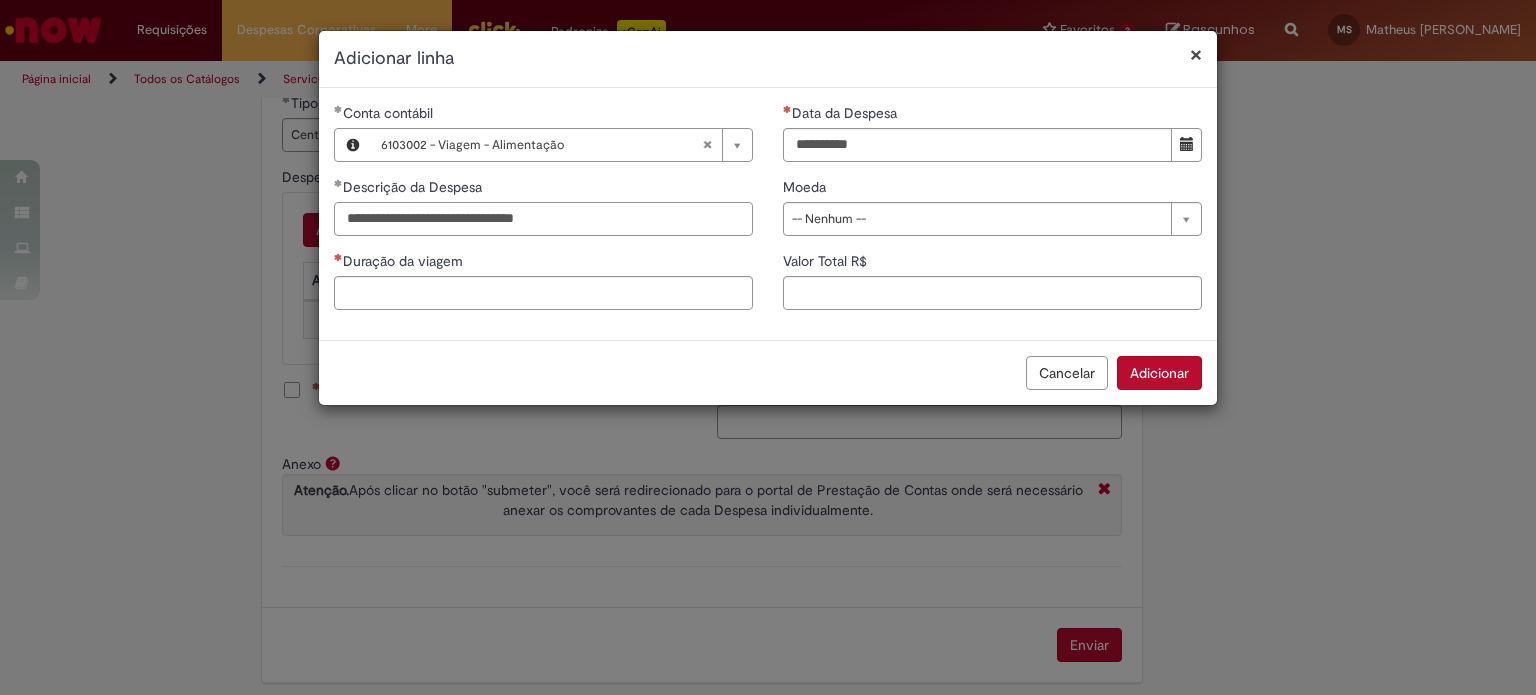 type on "**********" 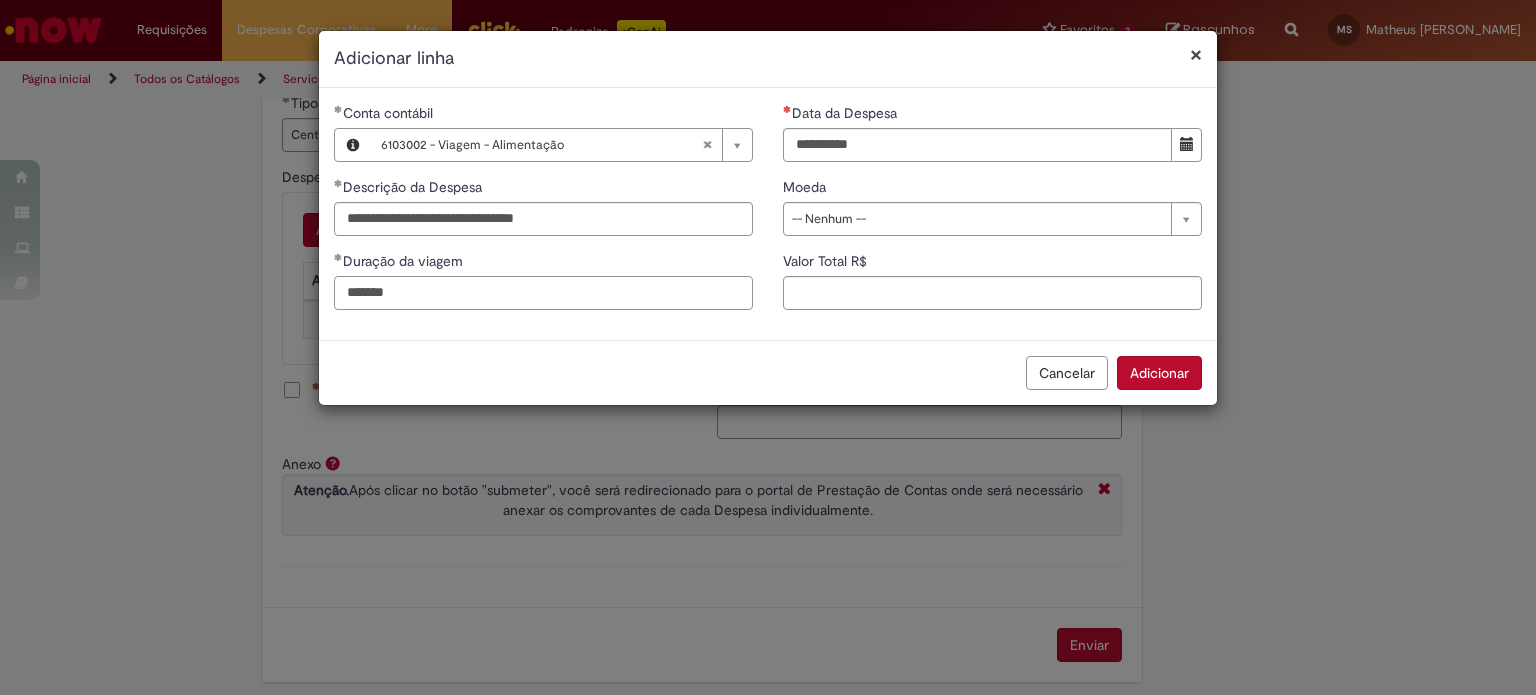 type on "*******" 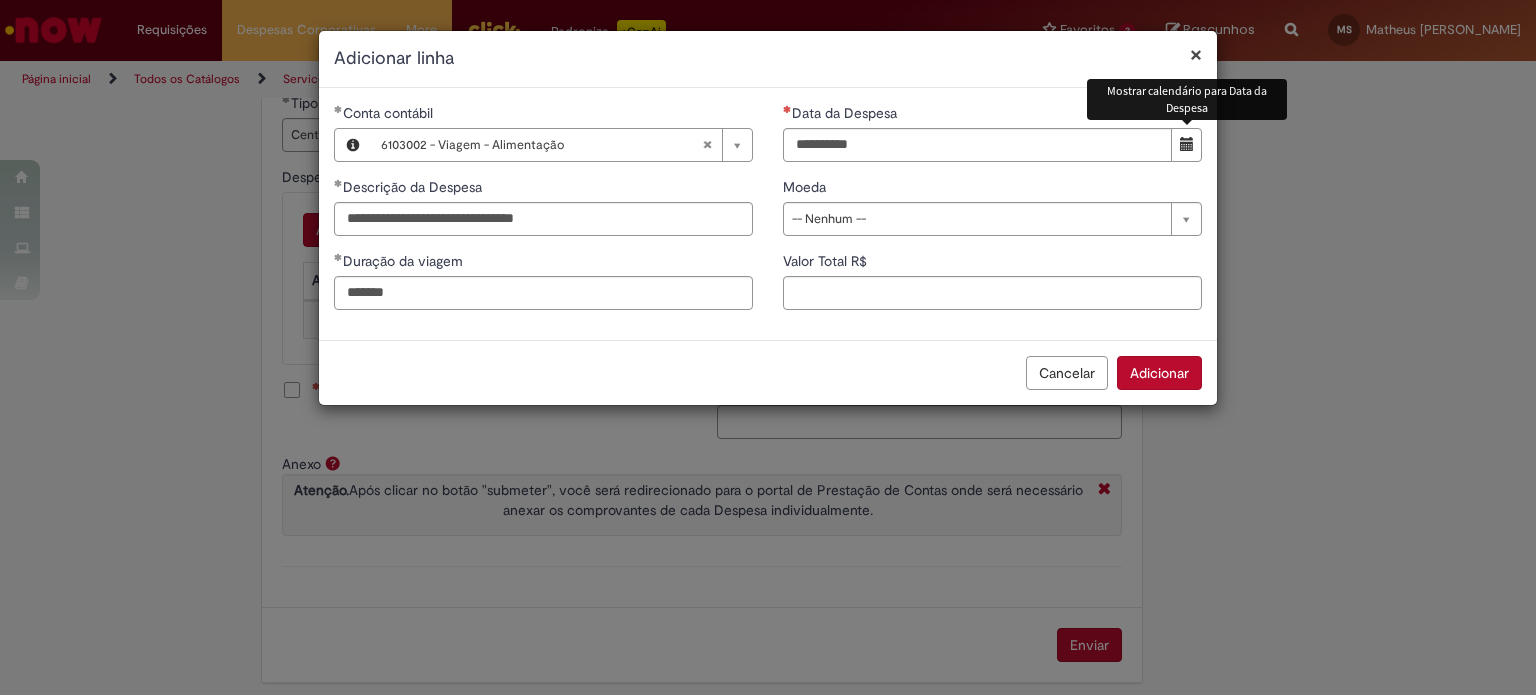 type 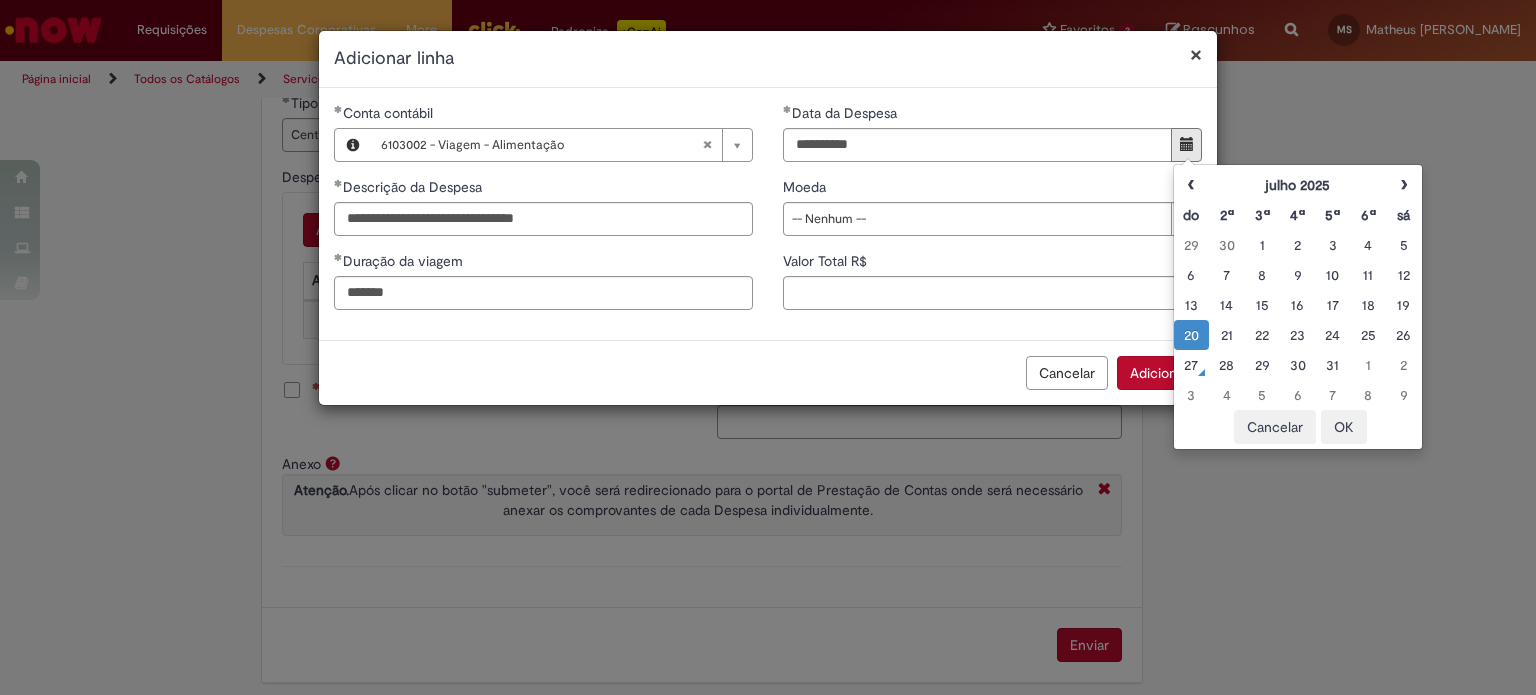 type on "**********" 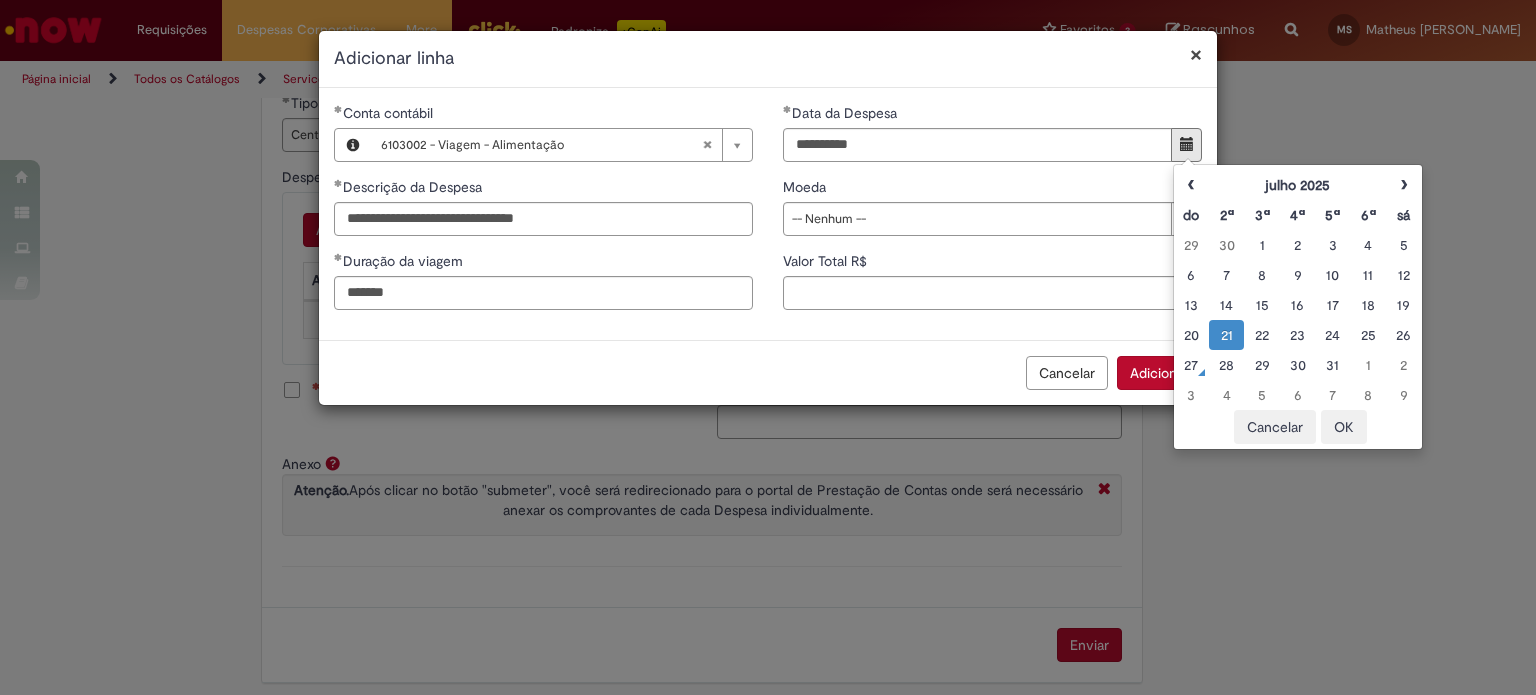type 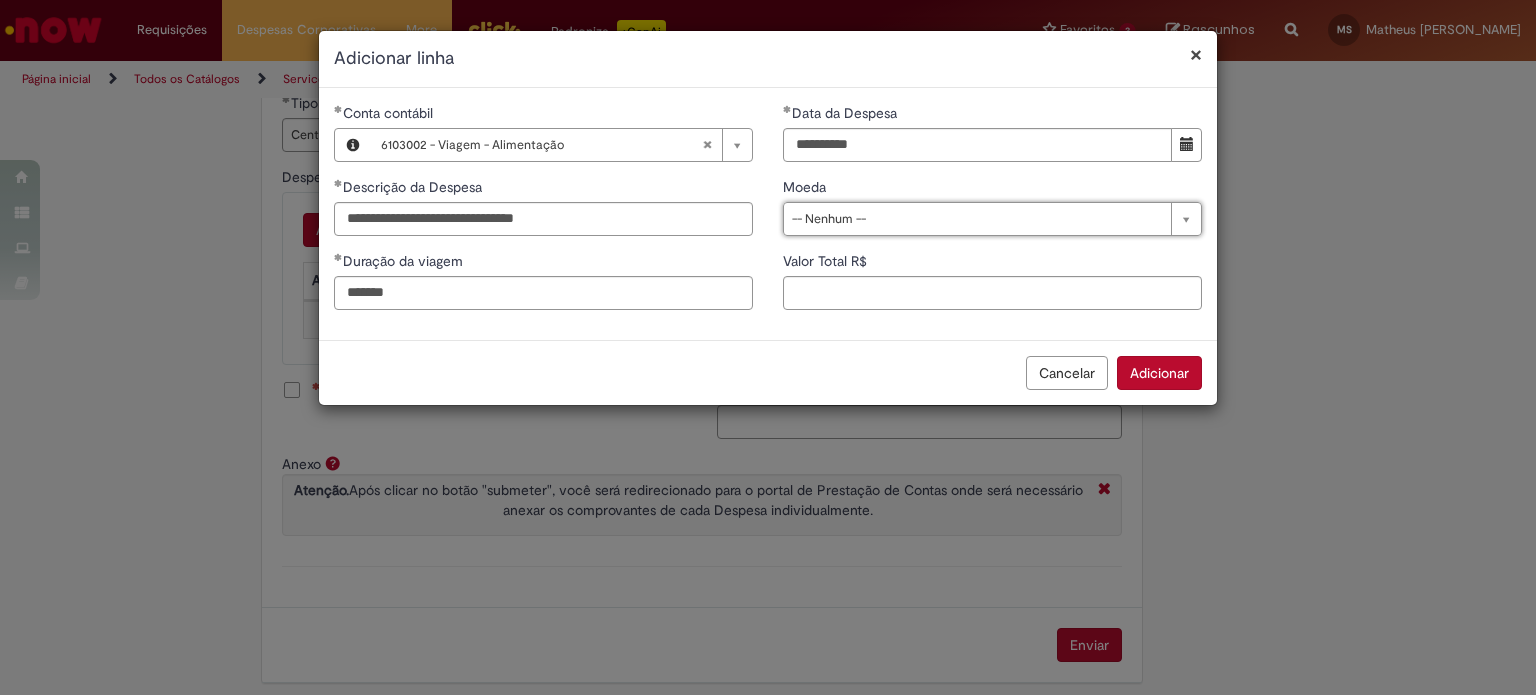 type 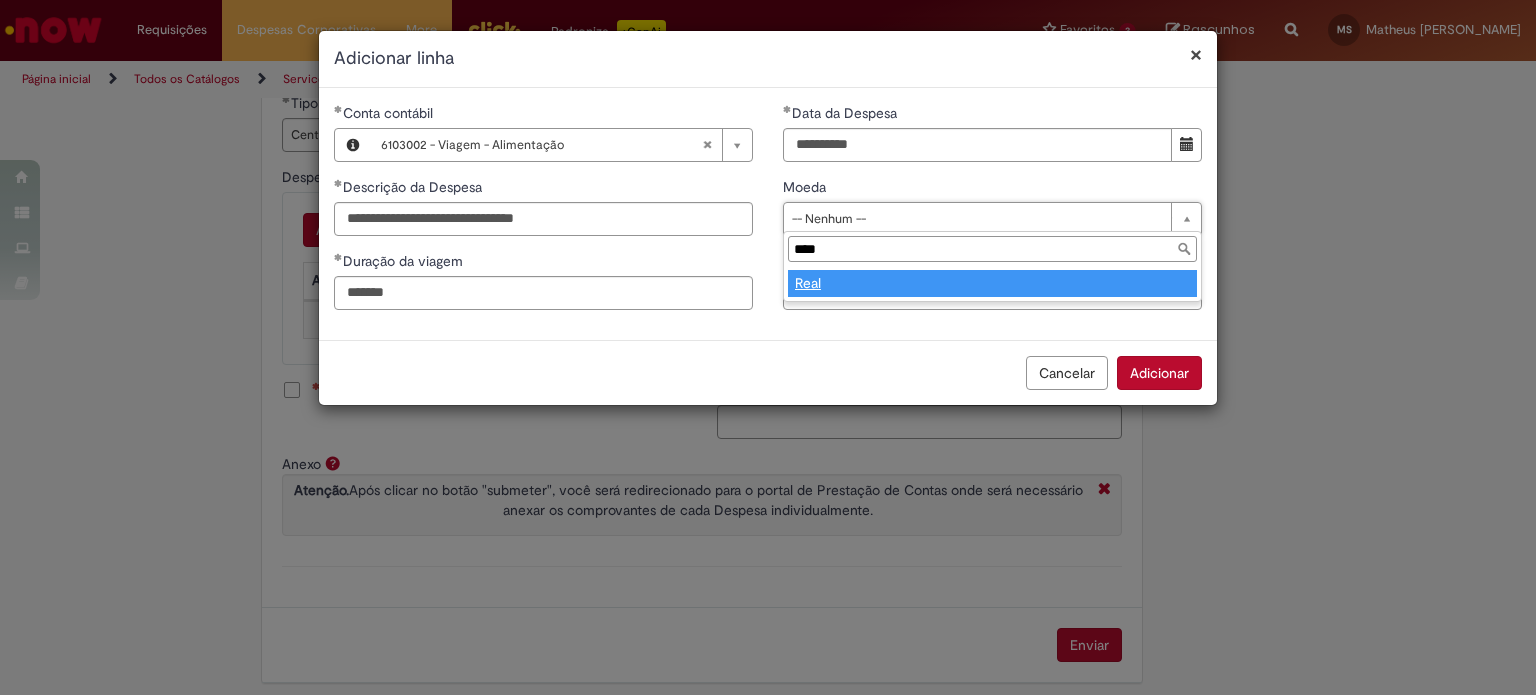 type on "****" 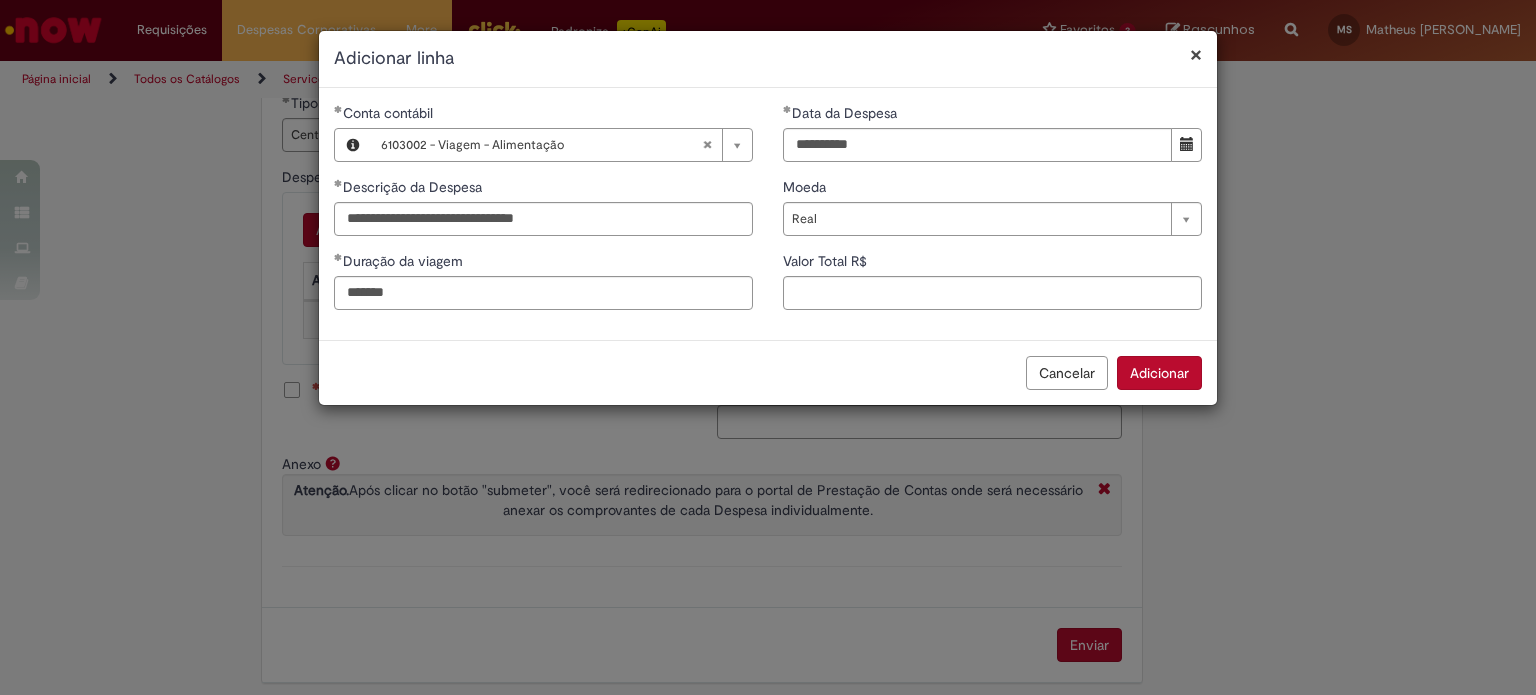 type 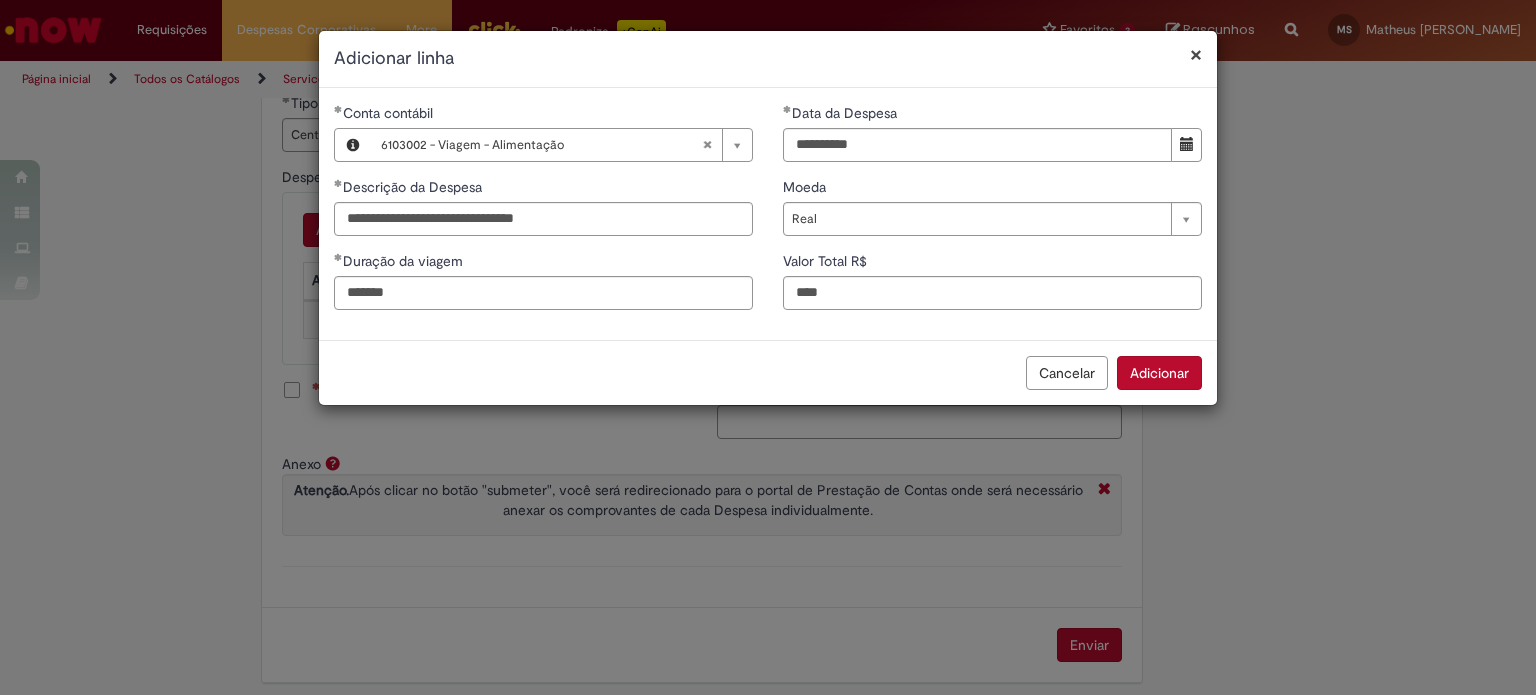 type on "****" 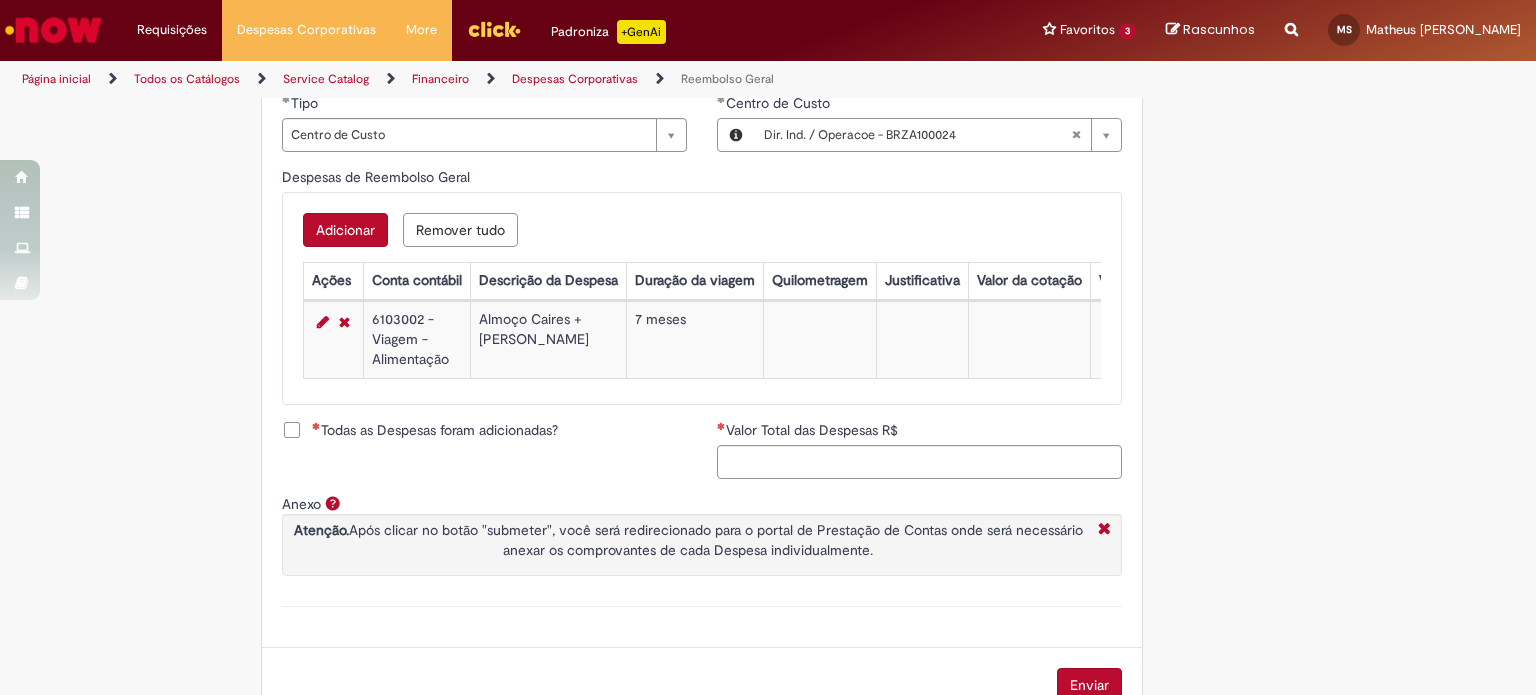 click on "Adicionar Remover tudo Despesas de Reembolso Geral Ações Conta contábil Descrição da Despesa Duração da viagem Quilometragem Justificativa Valor da cotação Valor por Litro Combustível Data da Despesa Moeda Valor Gasto em €/US Valor Total R$ ID Interno CC sap_a_integrar 6103002 - Viagem - Alimentação Almoço Caires + [PERSON_NAME] 7 meses [DATE] Real 84.9 33bb356edb09fb007ebc6390149619af ecc" at bounding box center [702, 298] 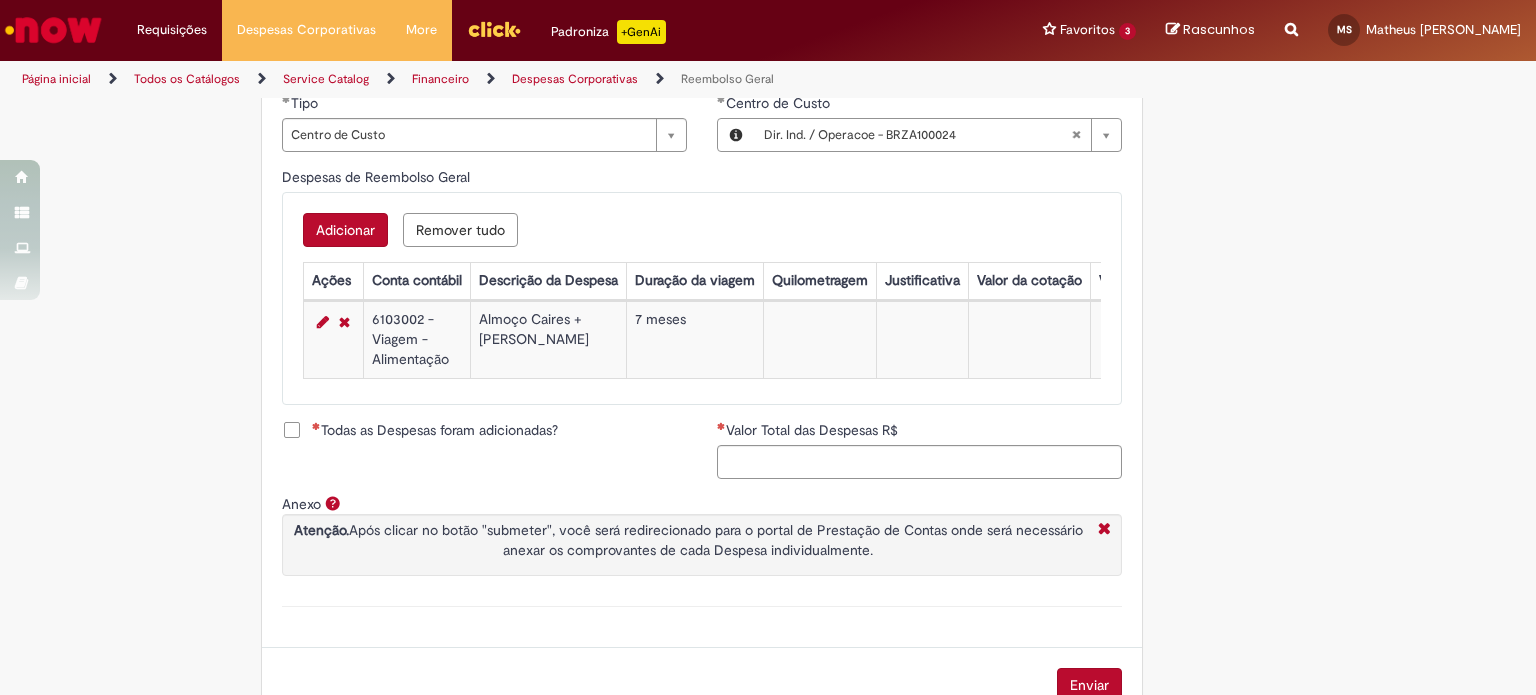 click on "Adicionar" at bounding box center (345, 230) 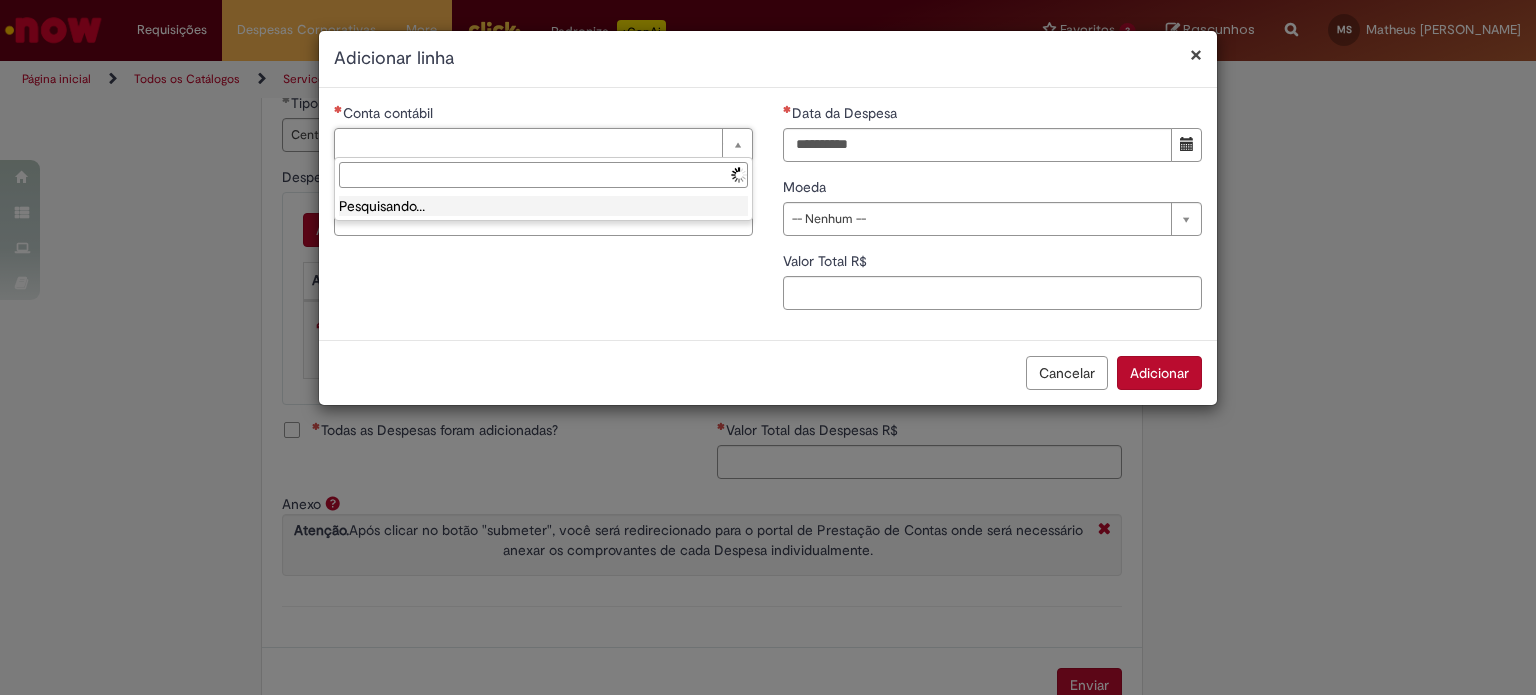 type on "*******" 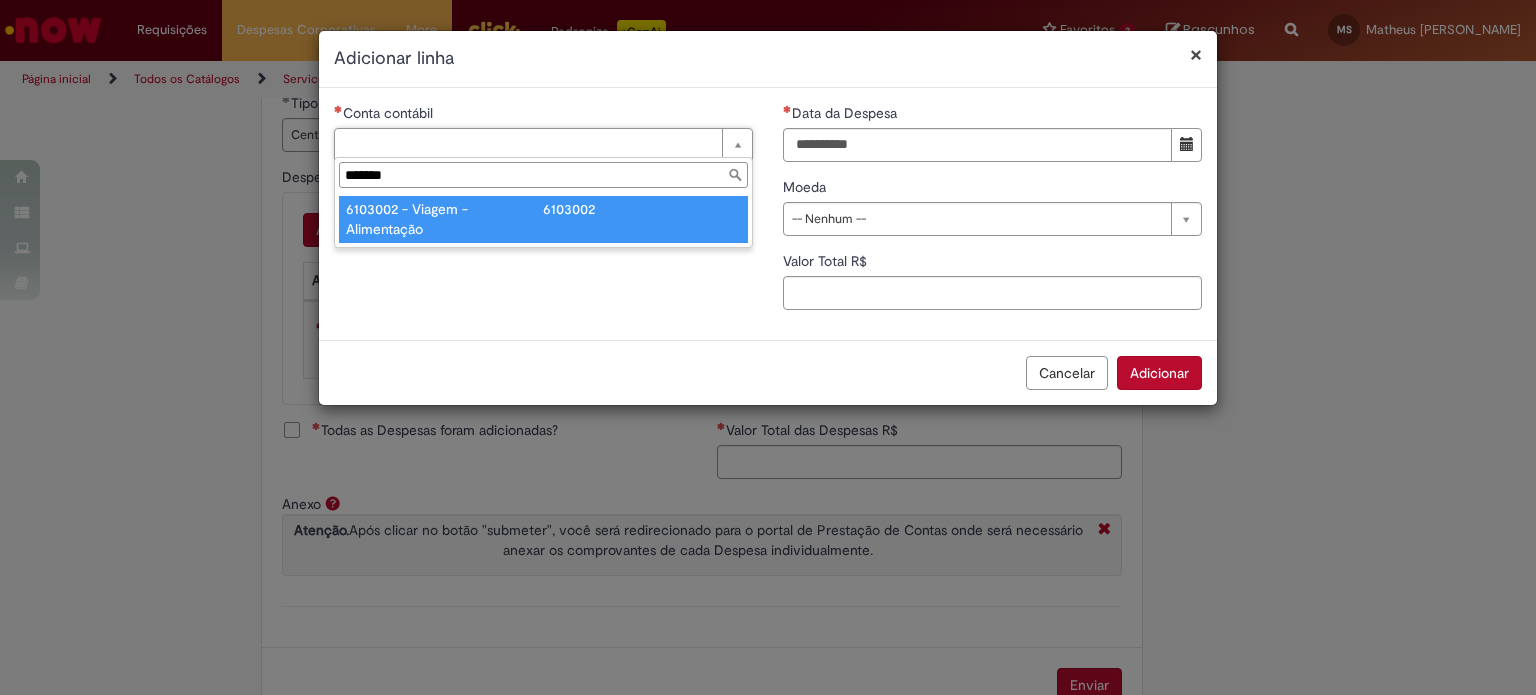 type on "**********" 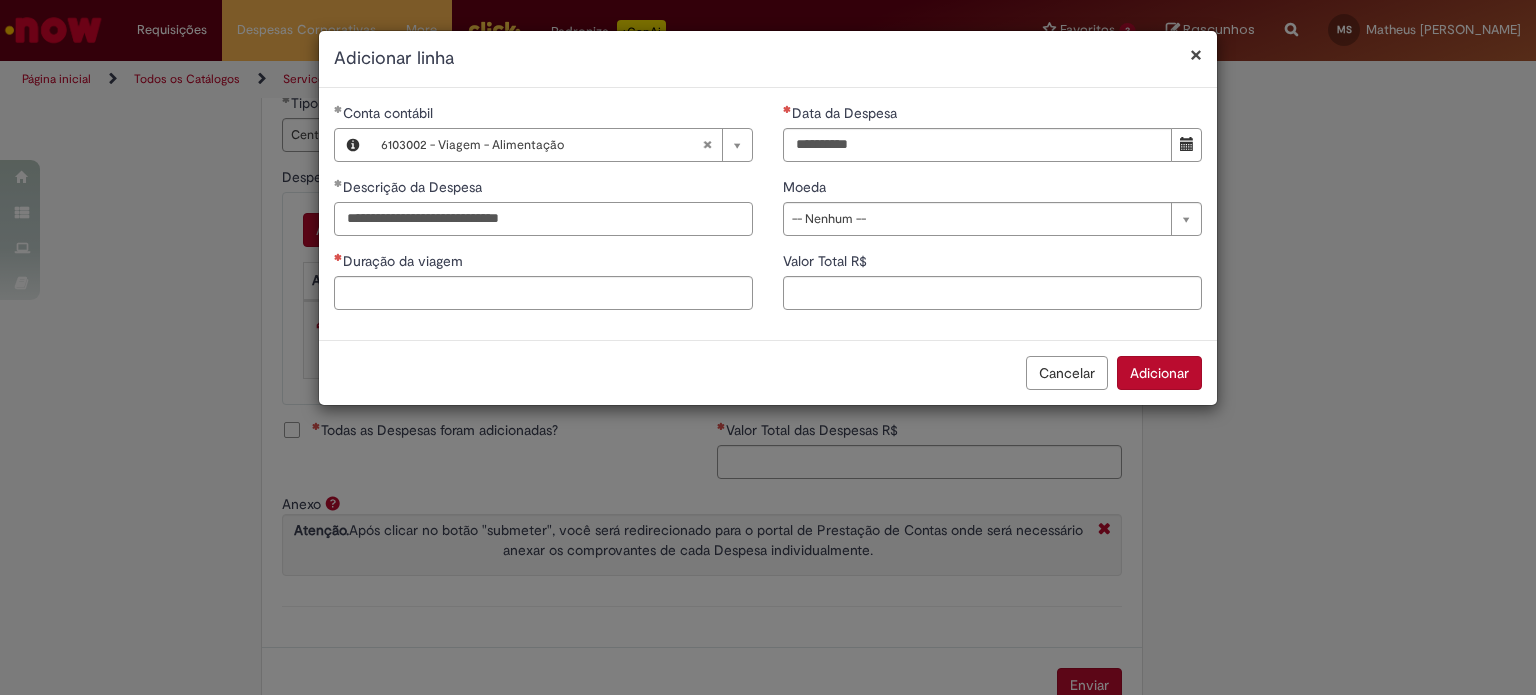type on "**********" 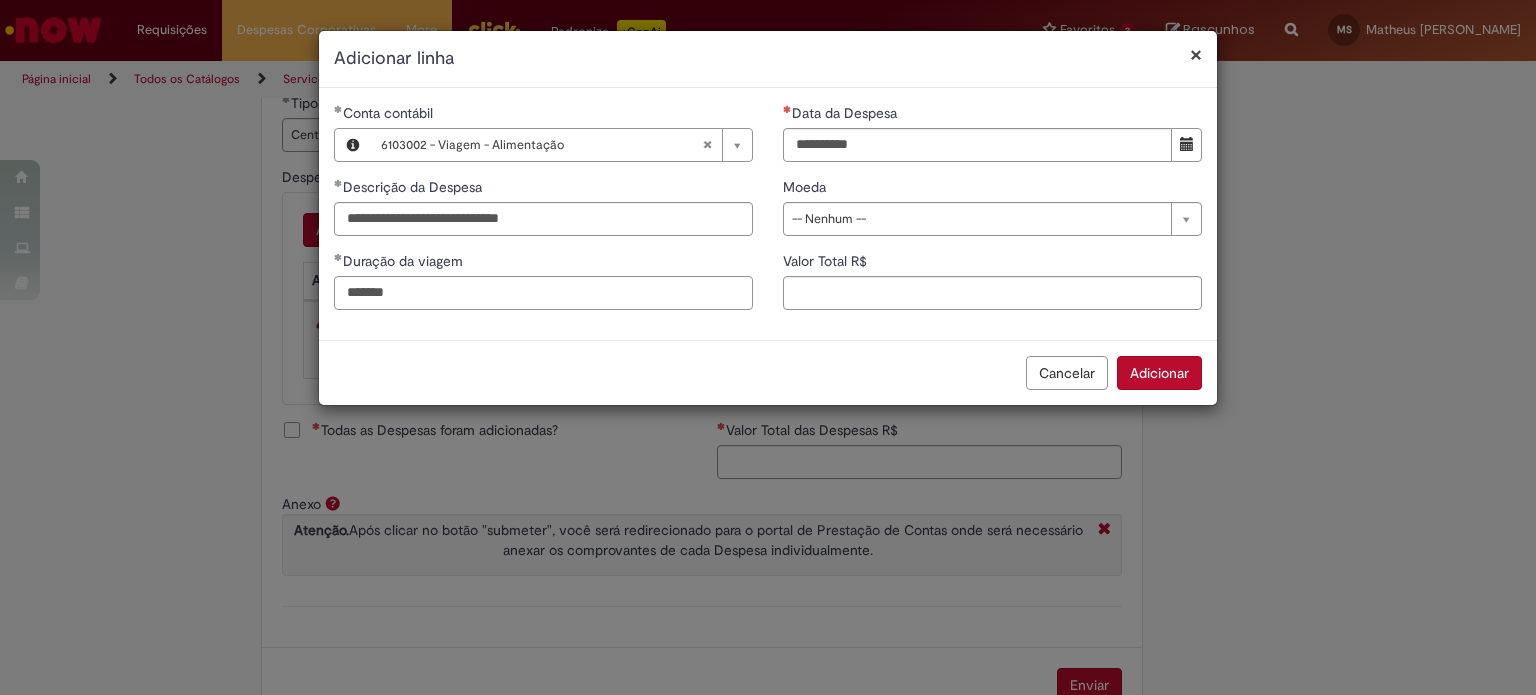 type on "*******" 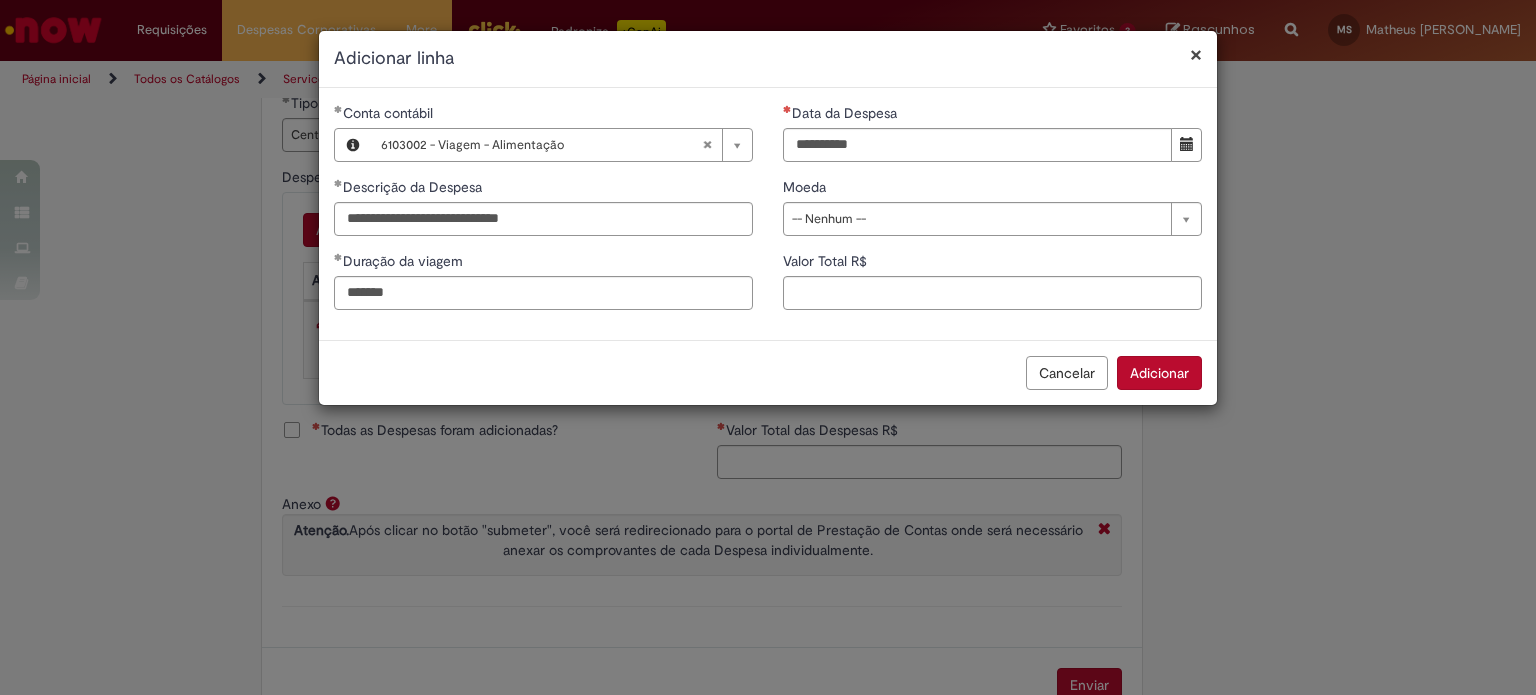 type 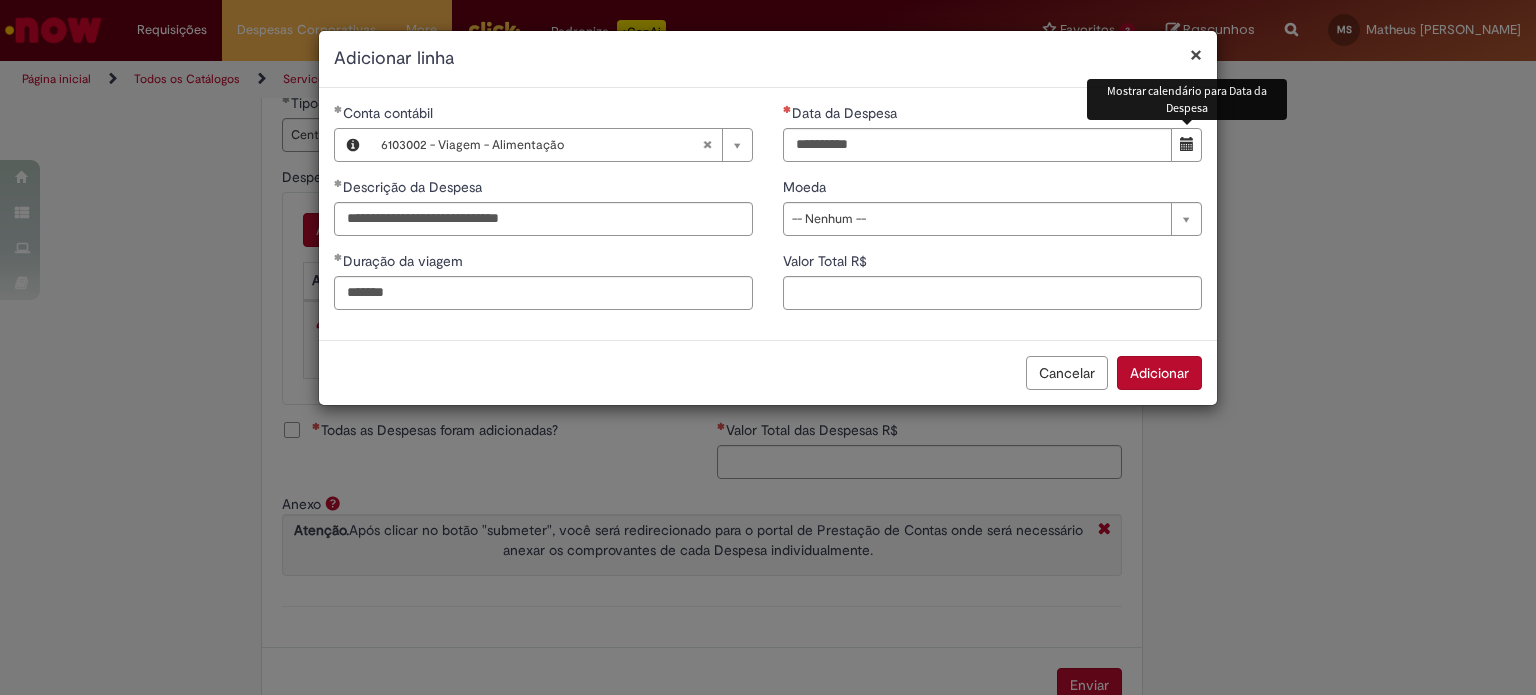 click at bounding box center (1186, 145) 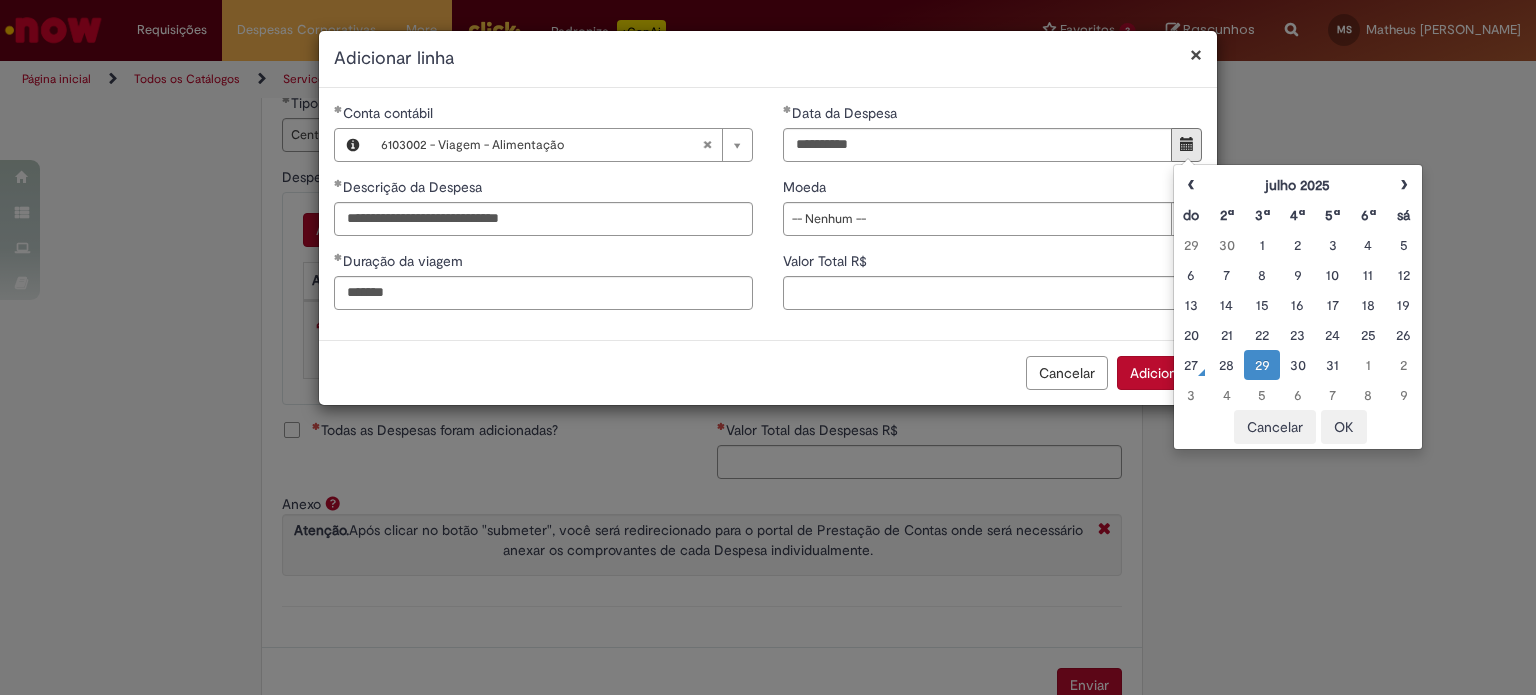type on "**********" 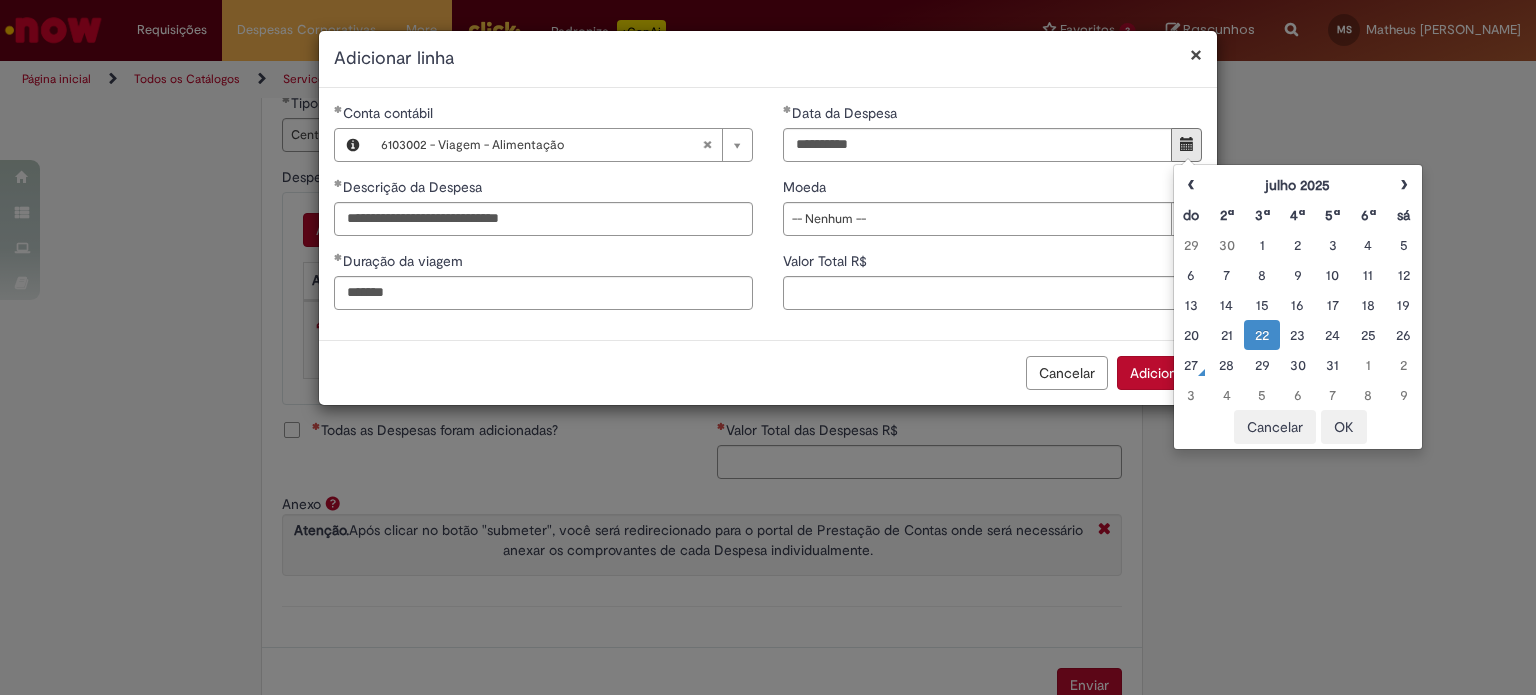 type 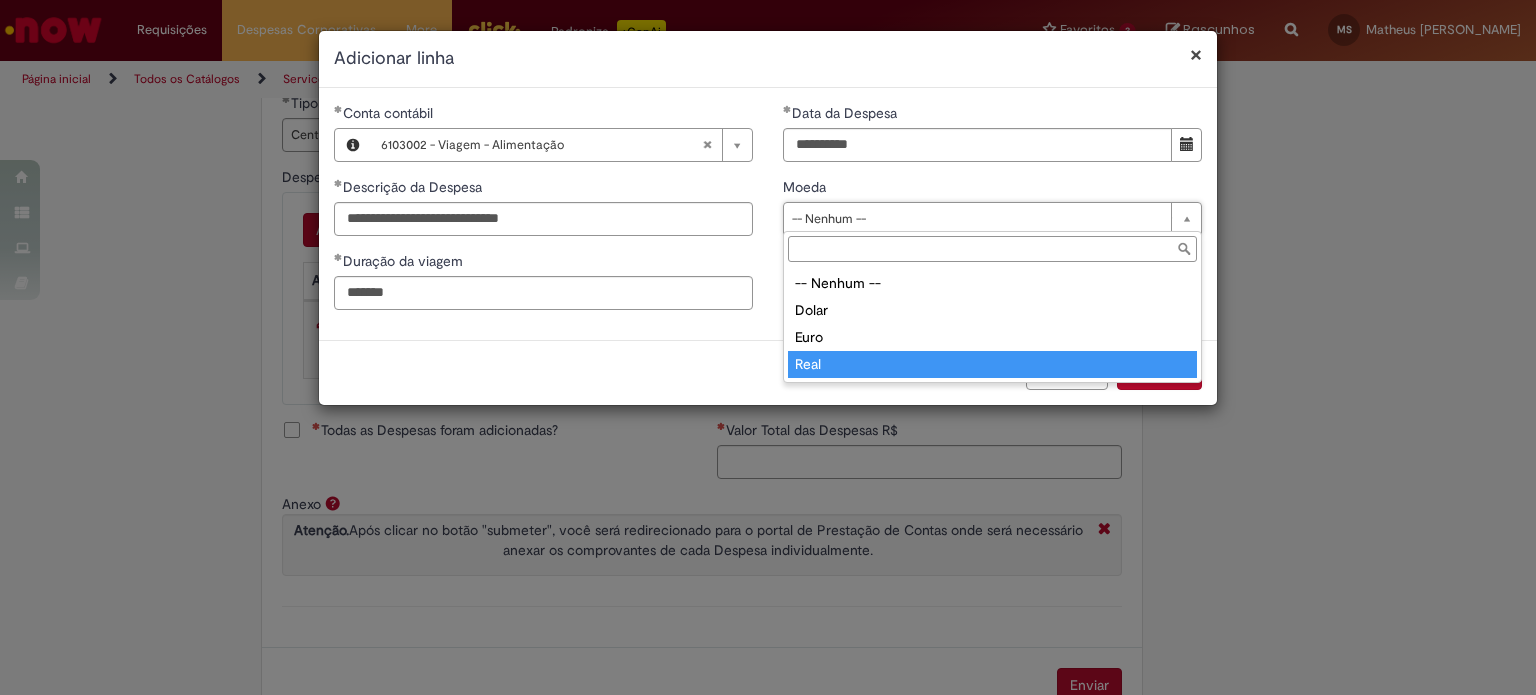 type on "****" 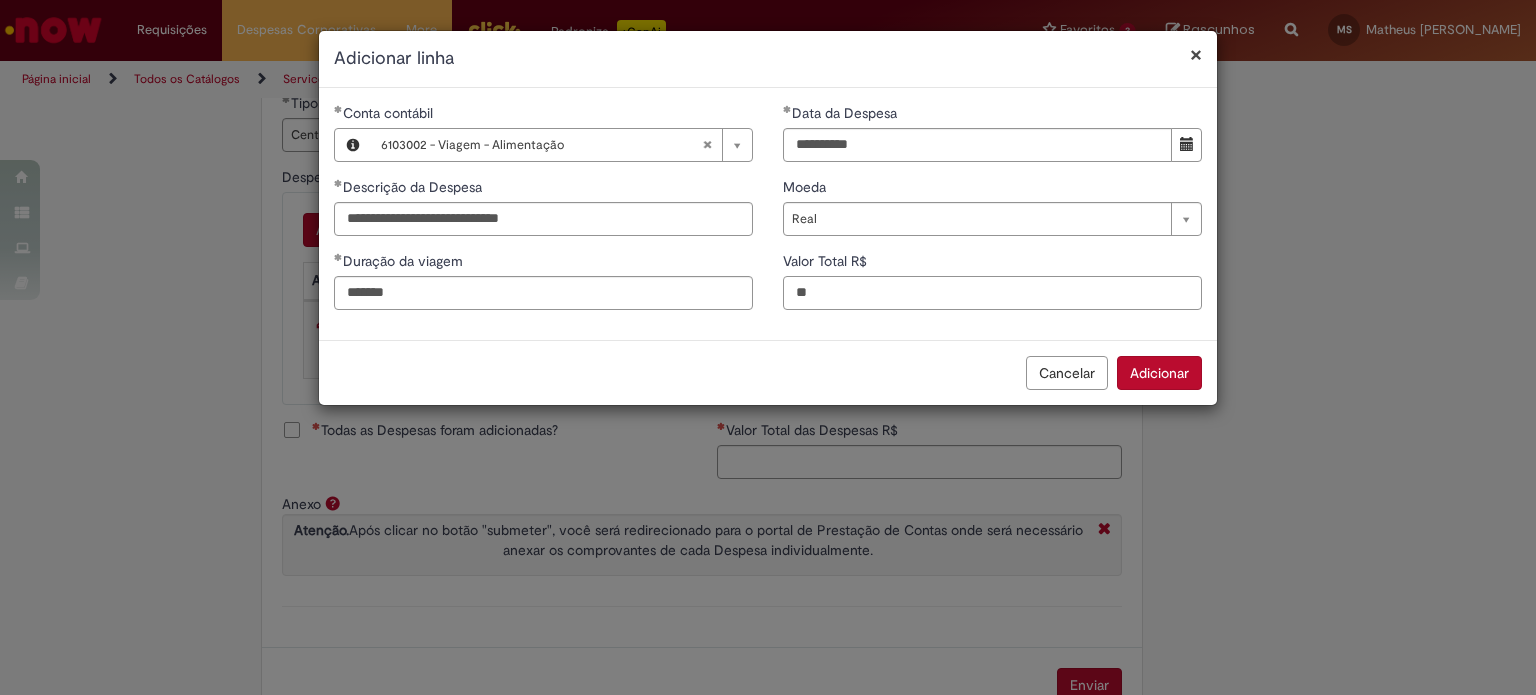 type on "**" 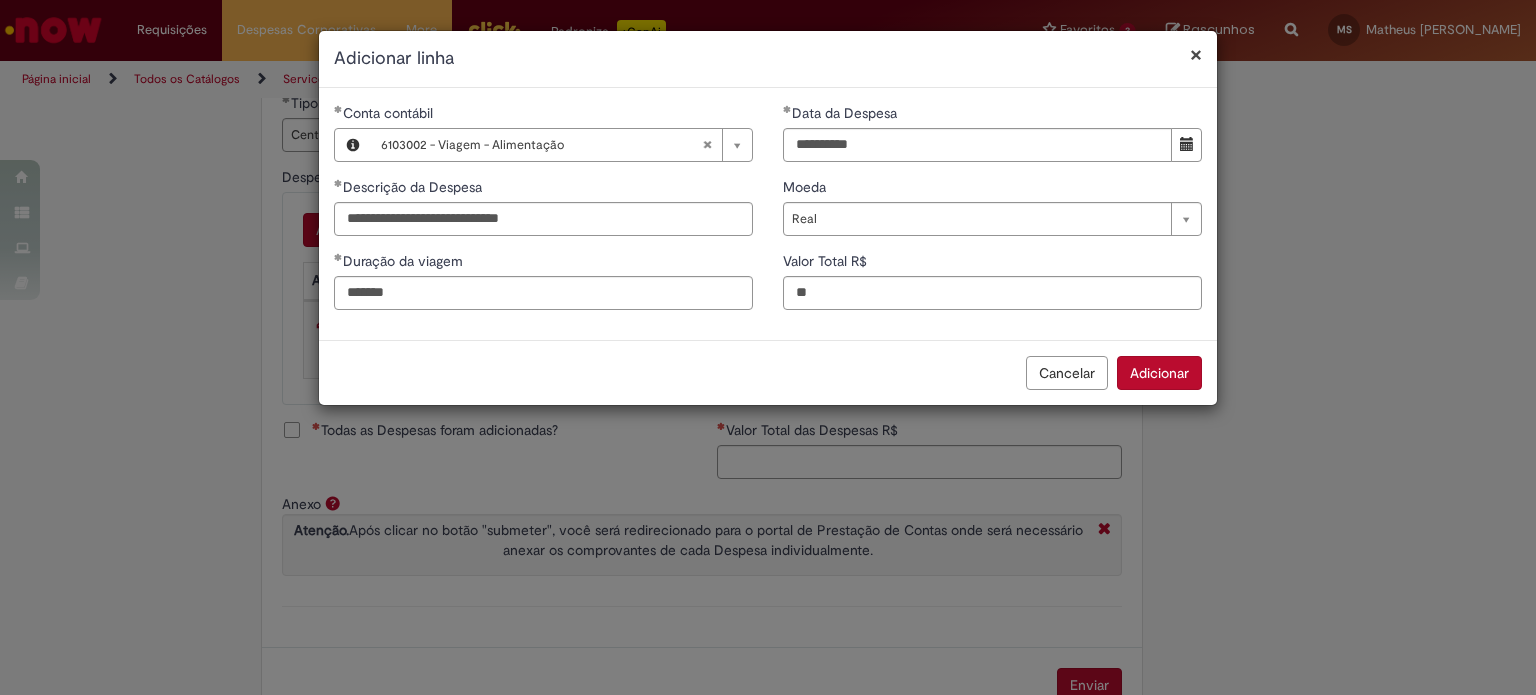 type 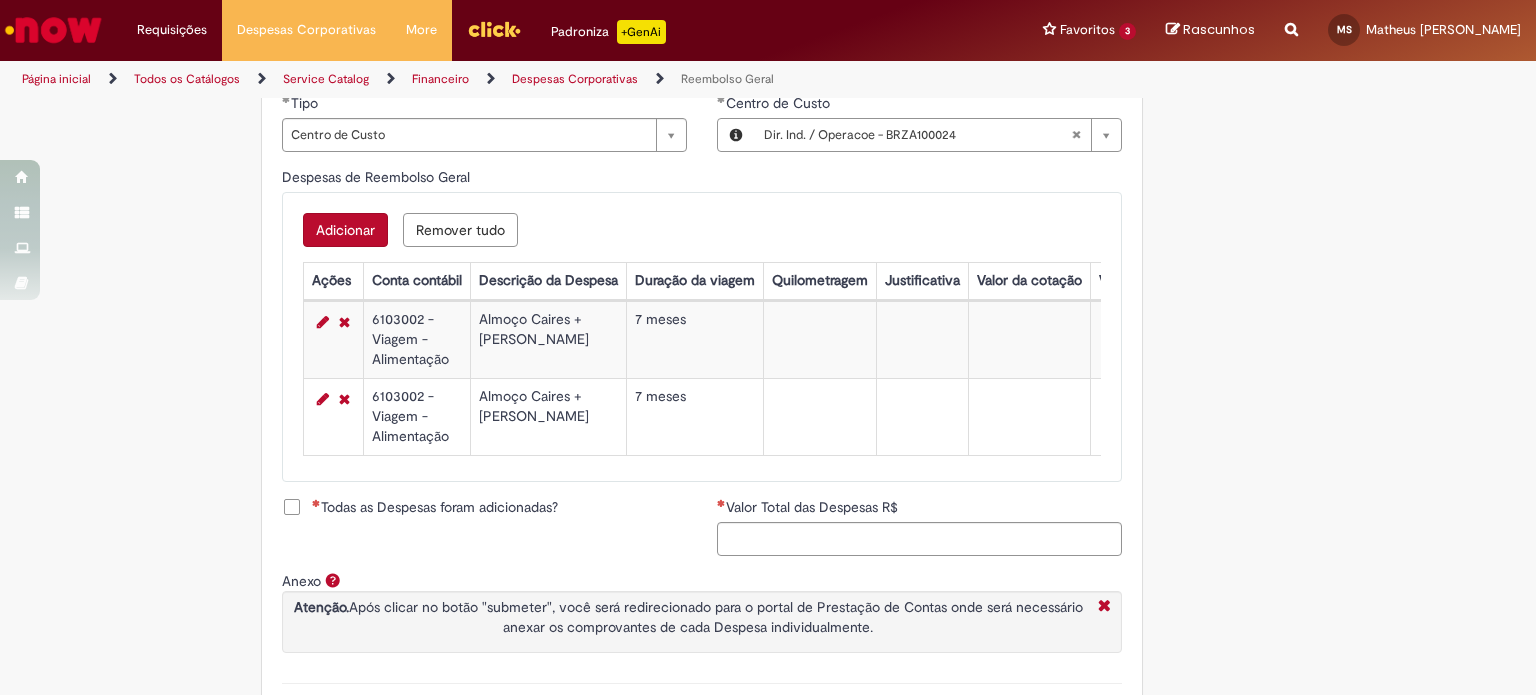 click on "Adicionar" at bounding box center [345, 230] 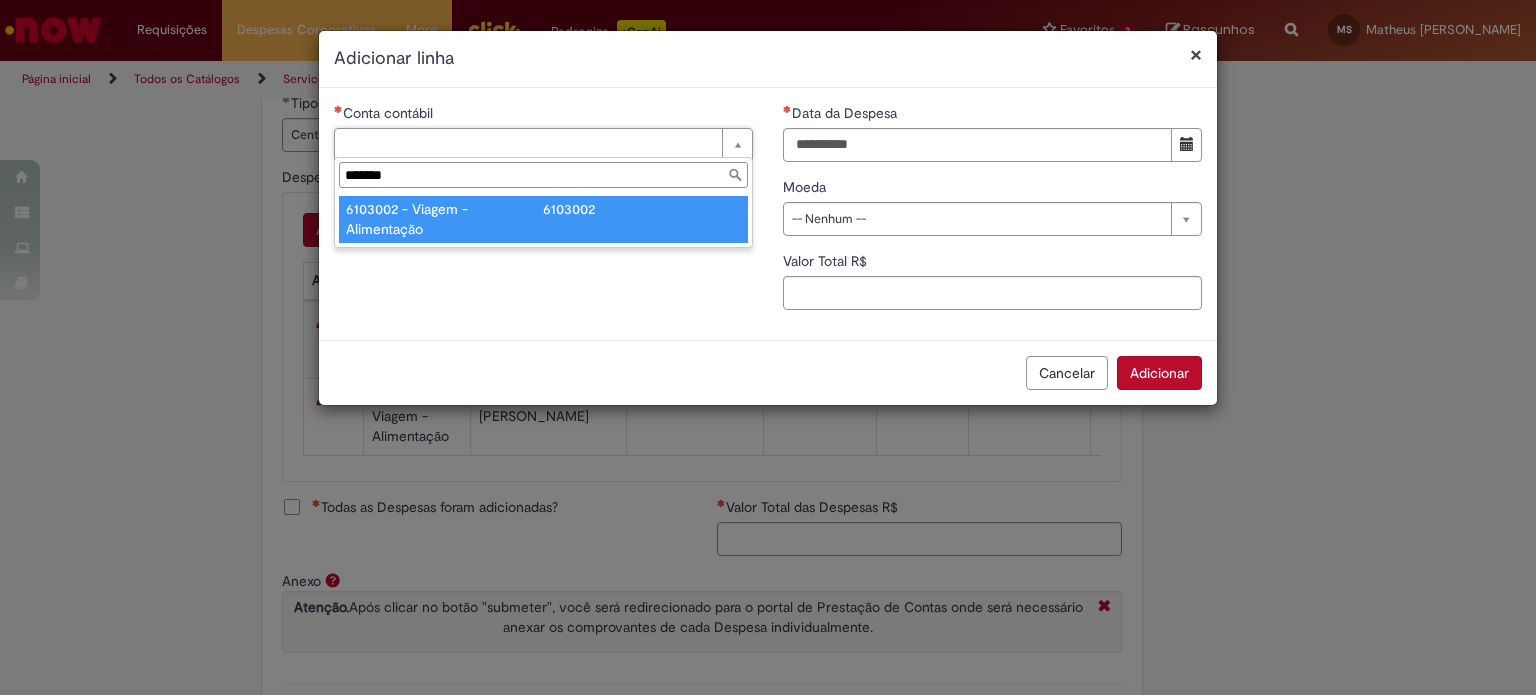 type on "*******" 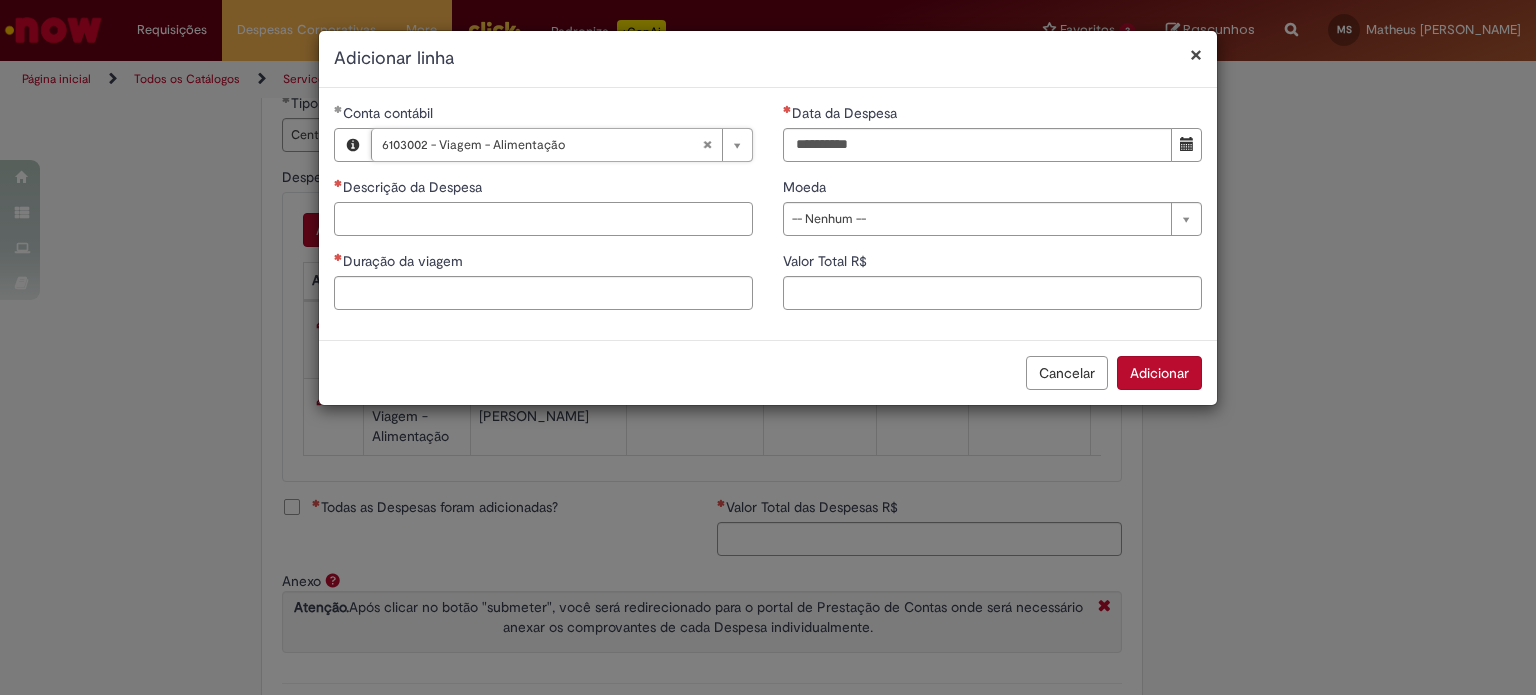 click on "Descrição da Despesa" at bounding box center [543, 219] 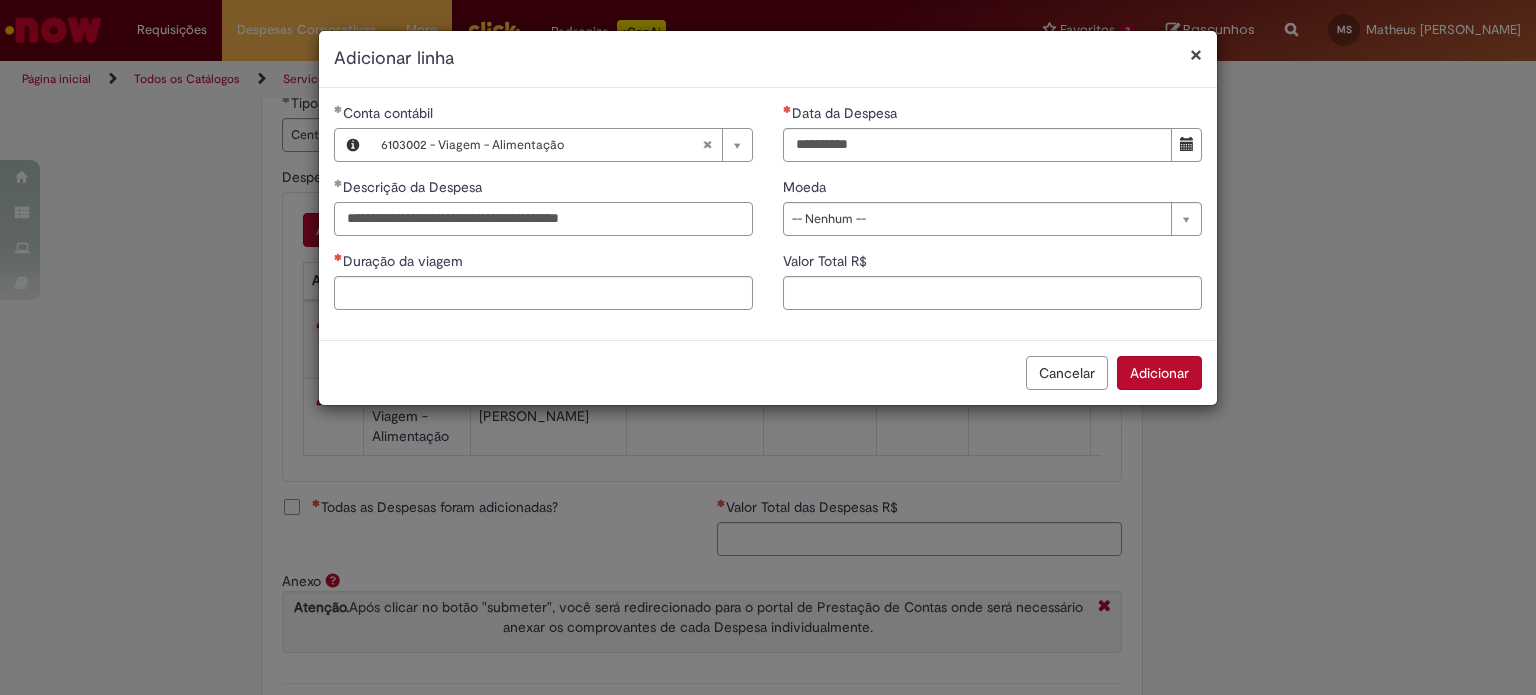 type on "**********" 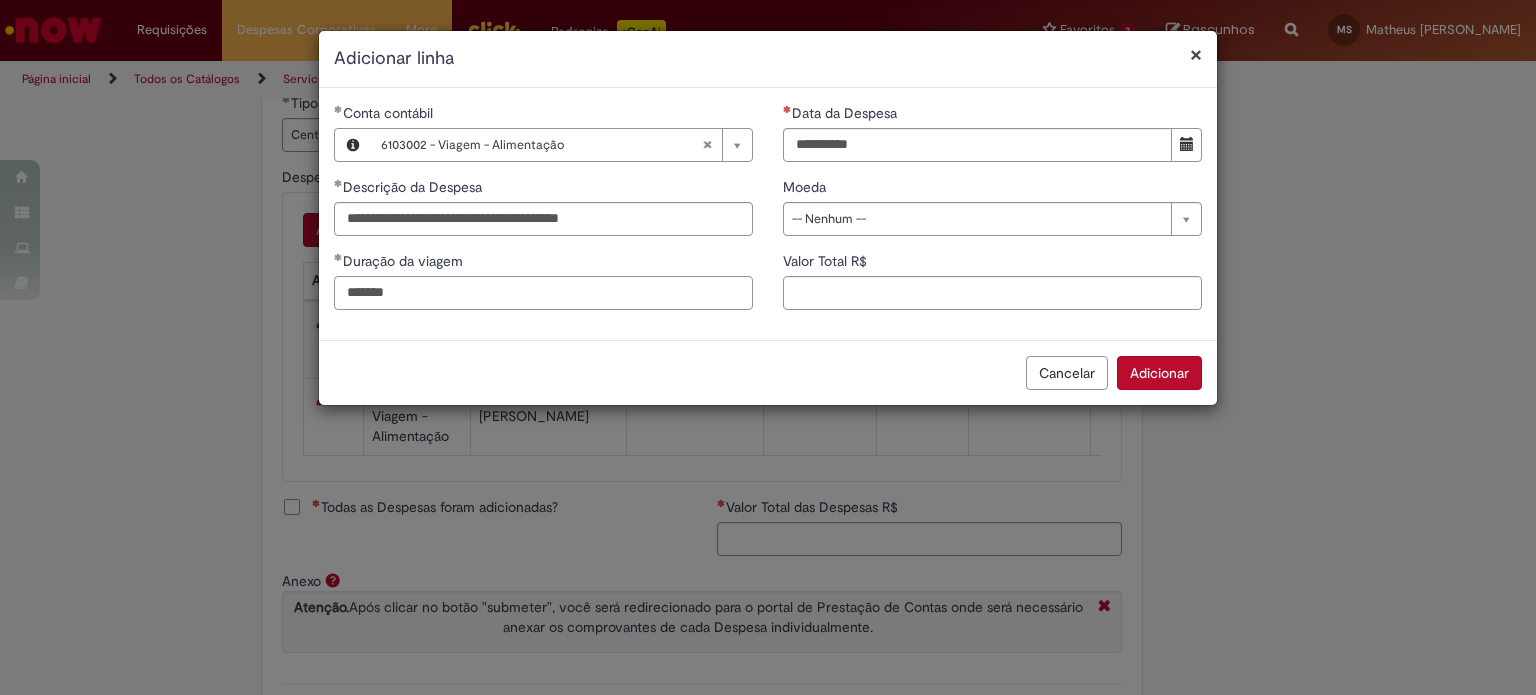 type on "*******" 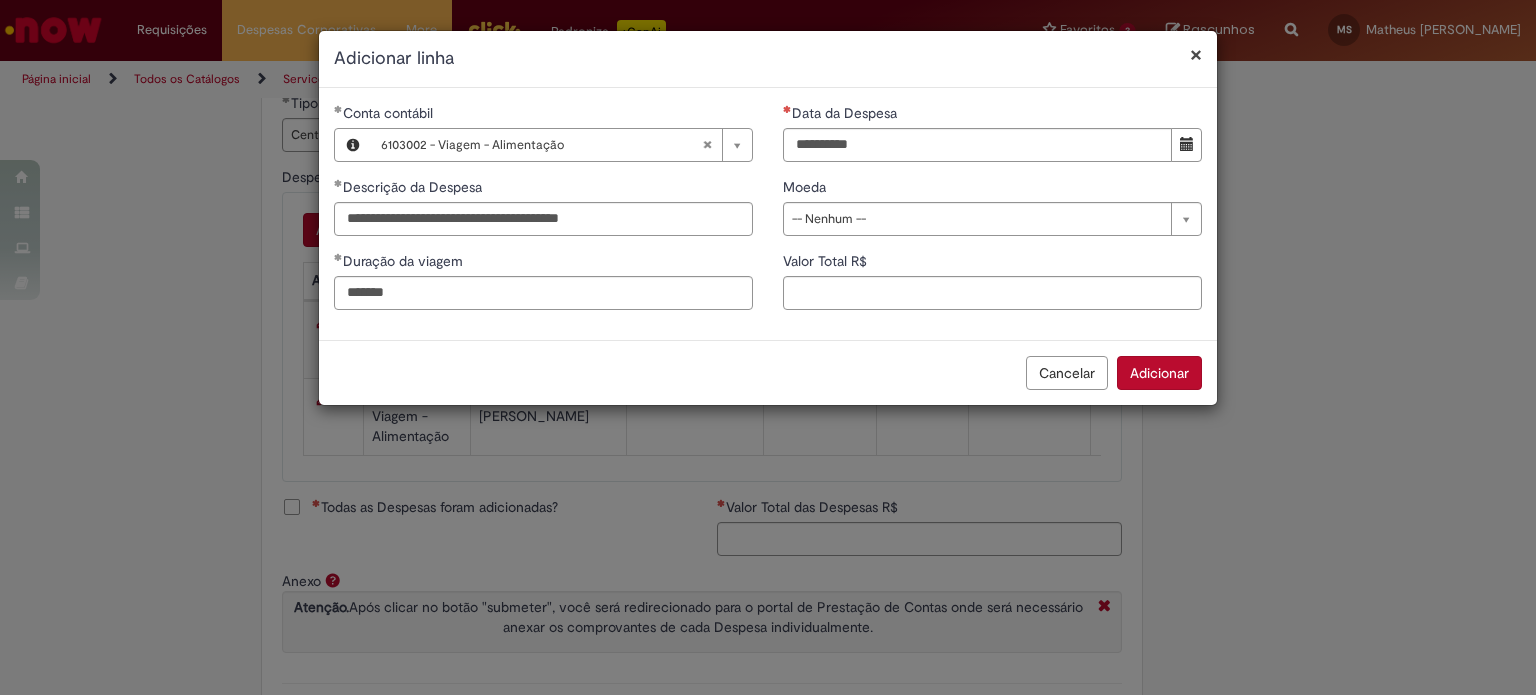 type 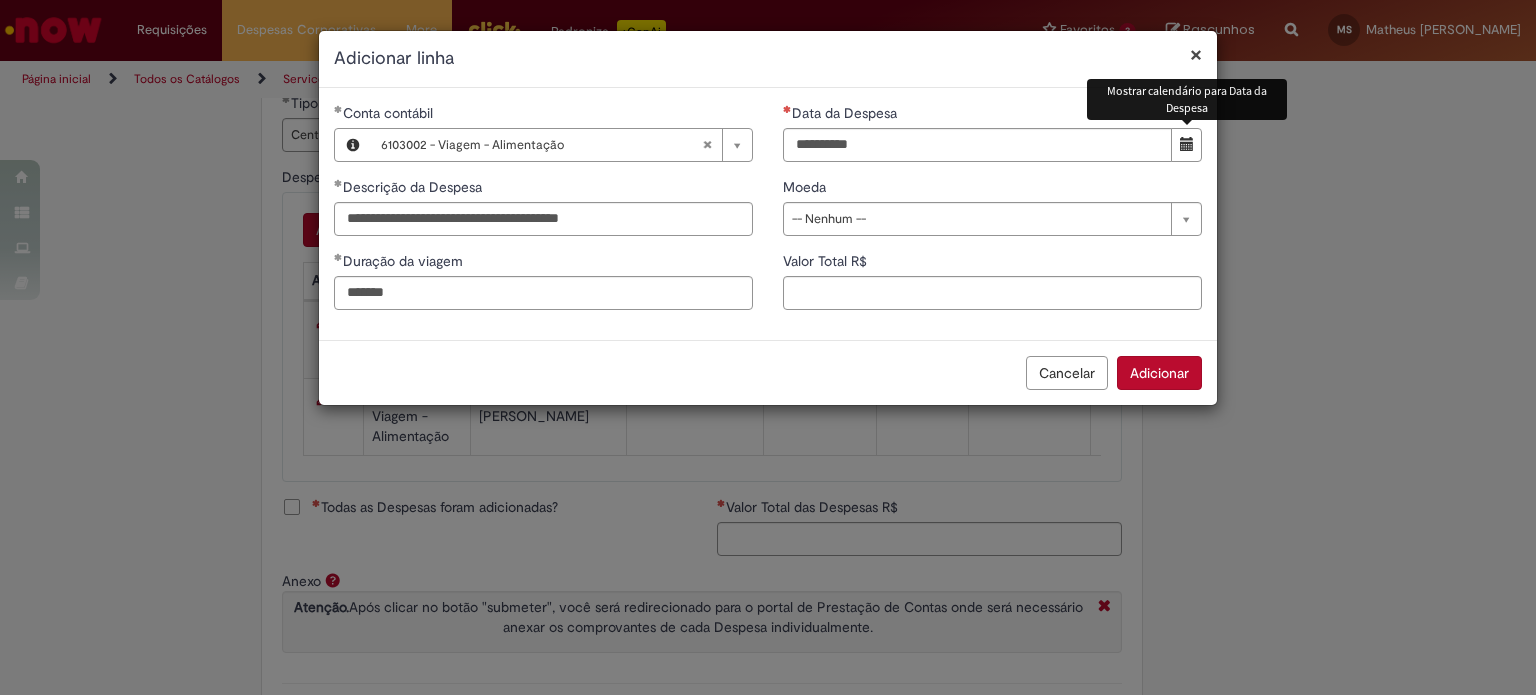 click at bounding box center (1186, 145) 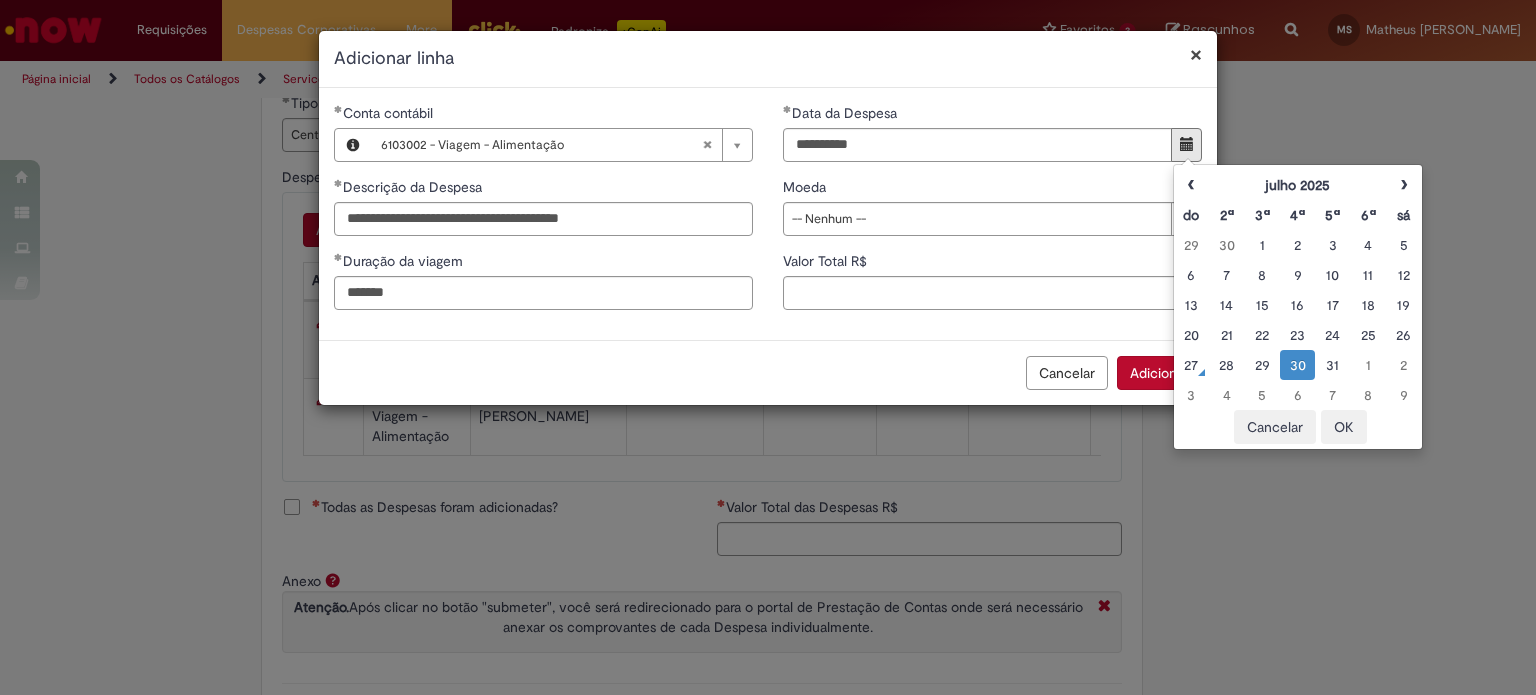 type on "**********" 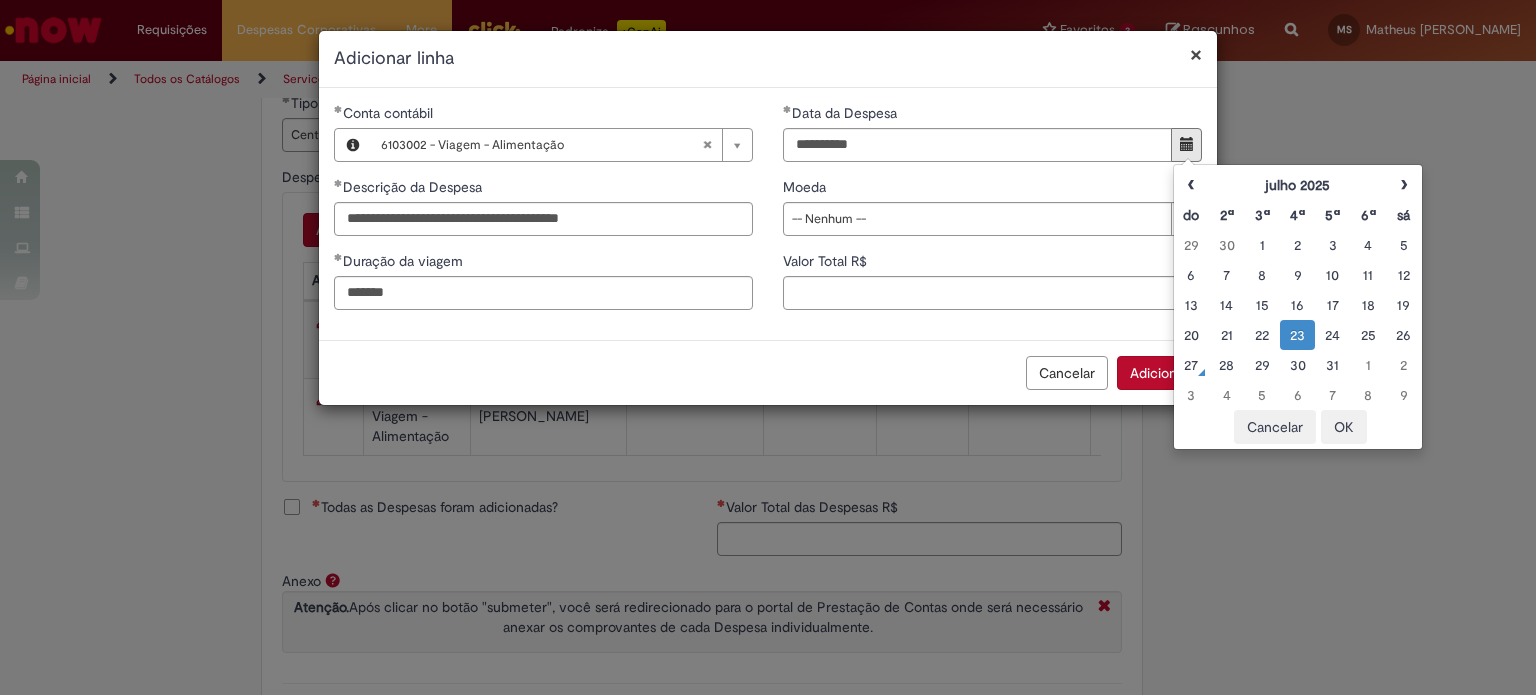 type 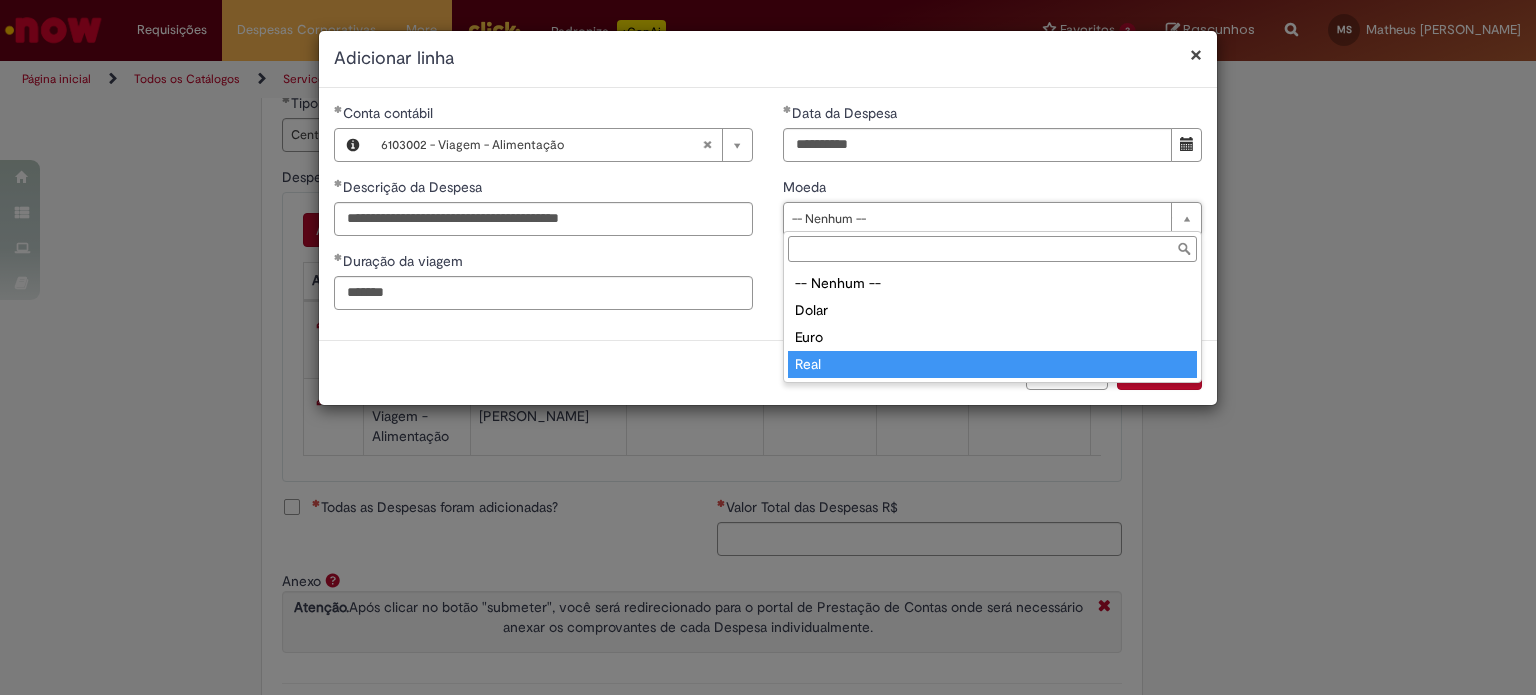 type on "****" 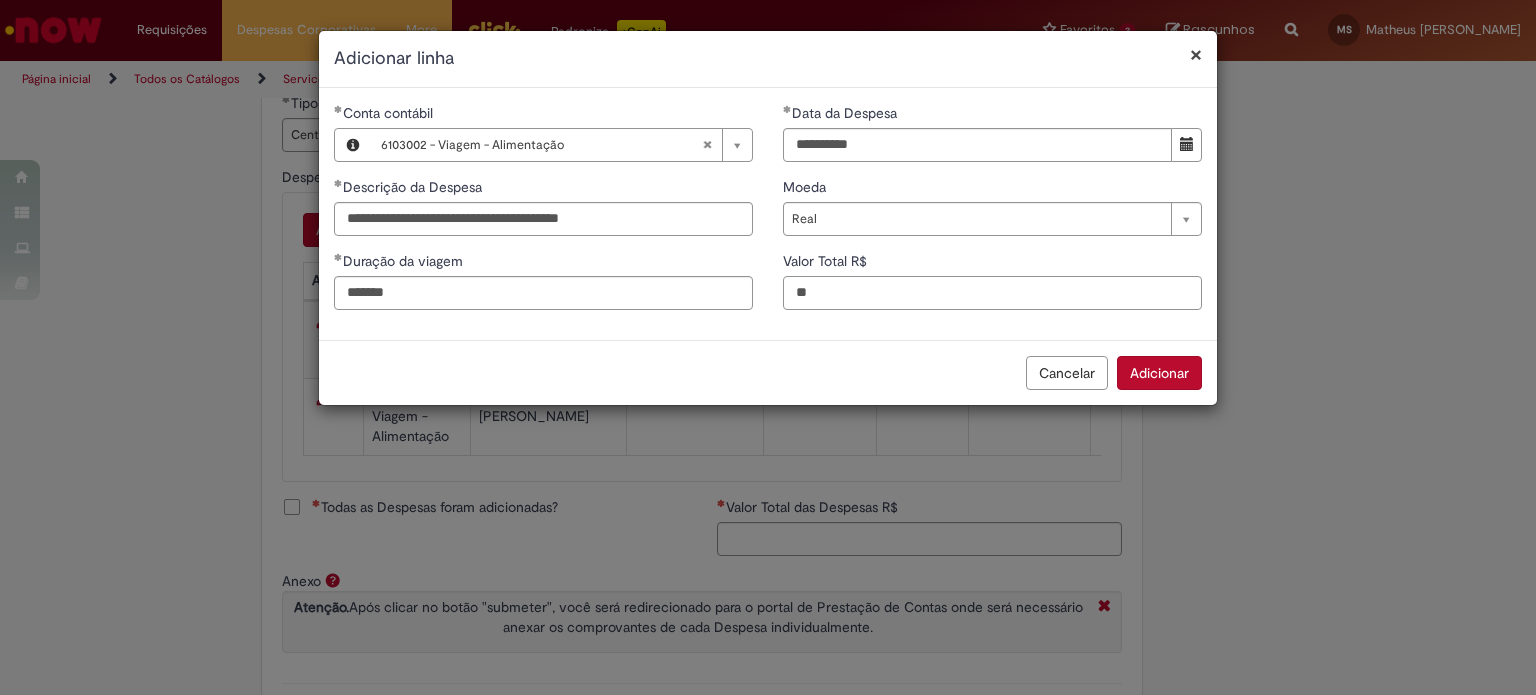 type on "**" 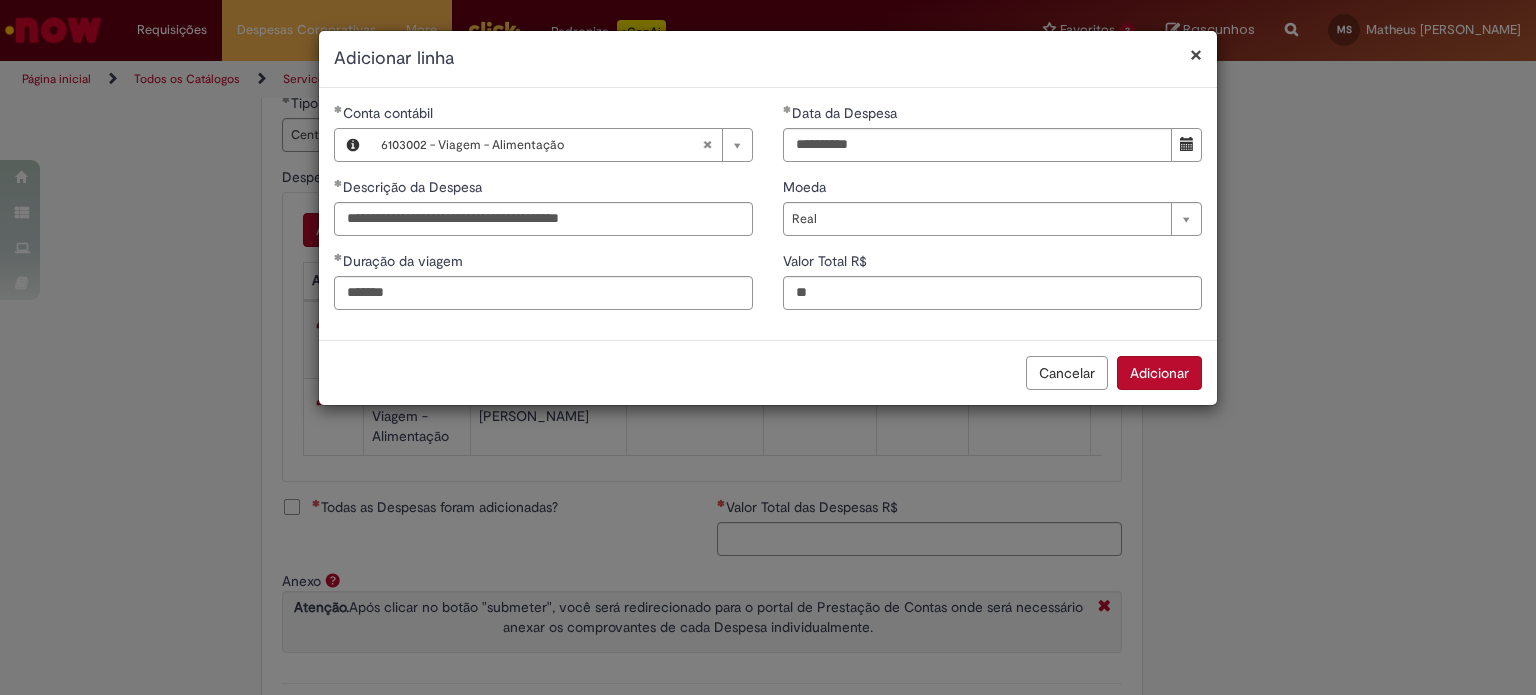 type 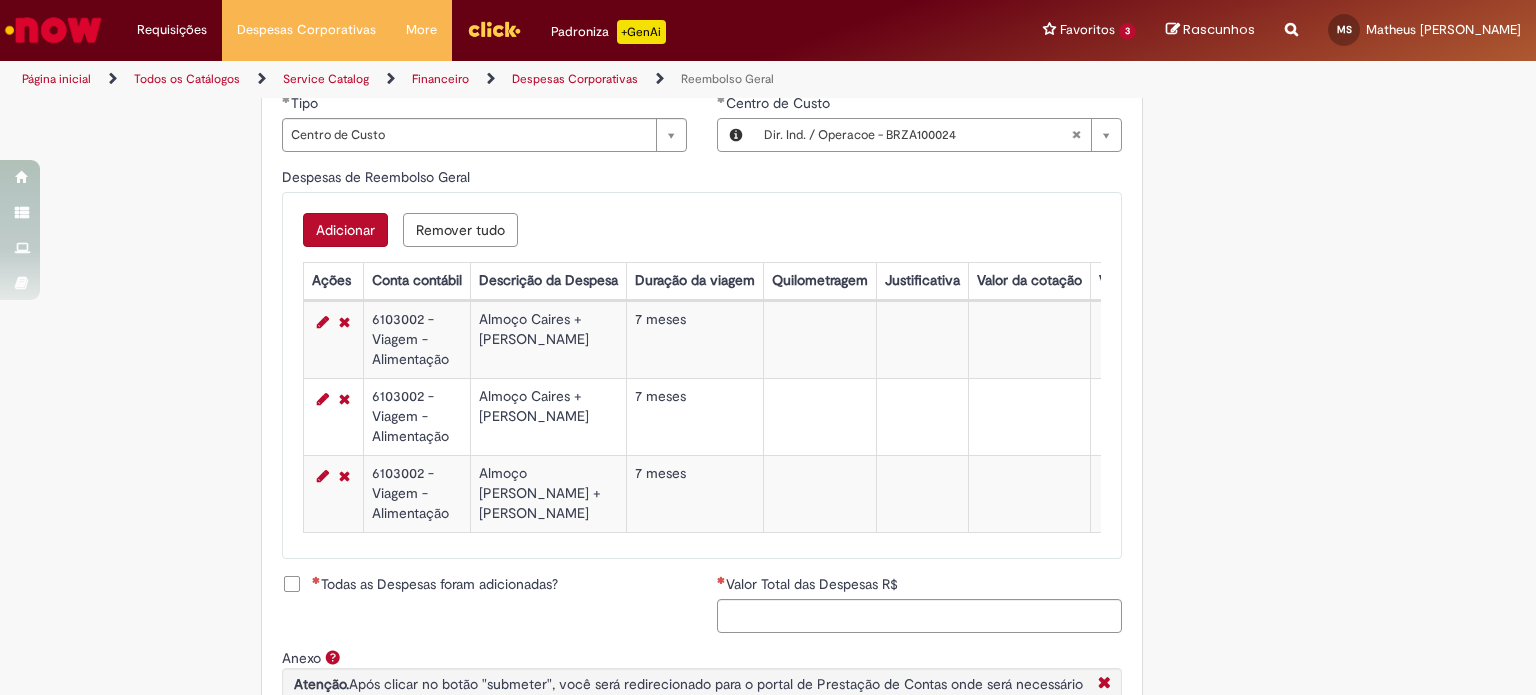 click on "Adicionar" at bounding box center [345, 230] 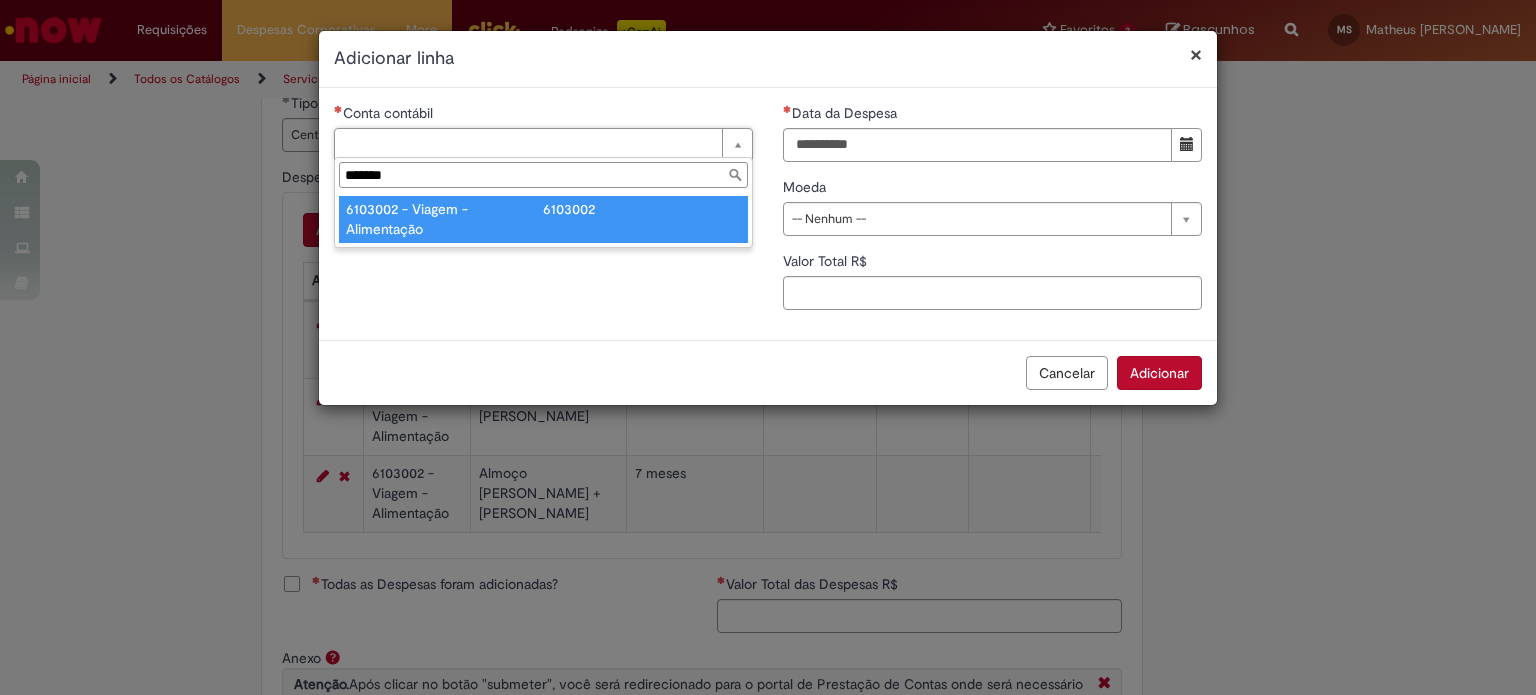 type on "*******" 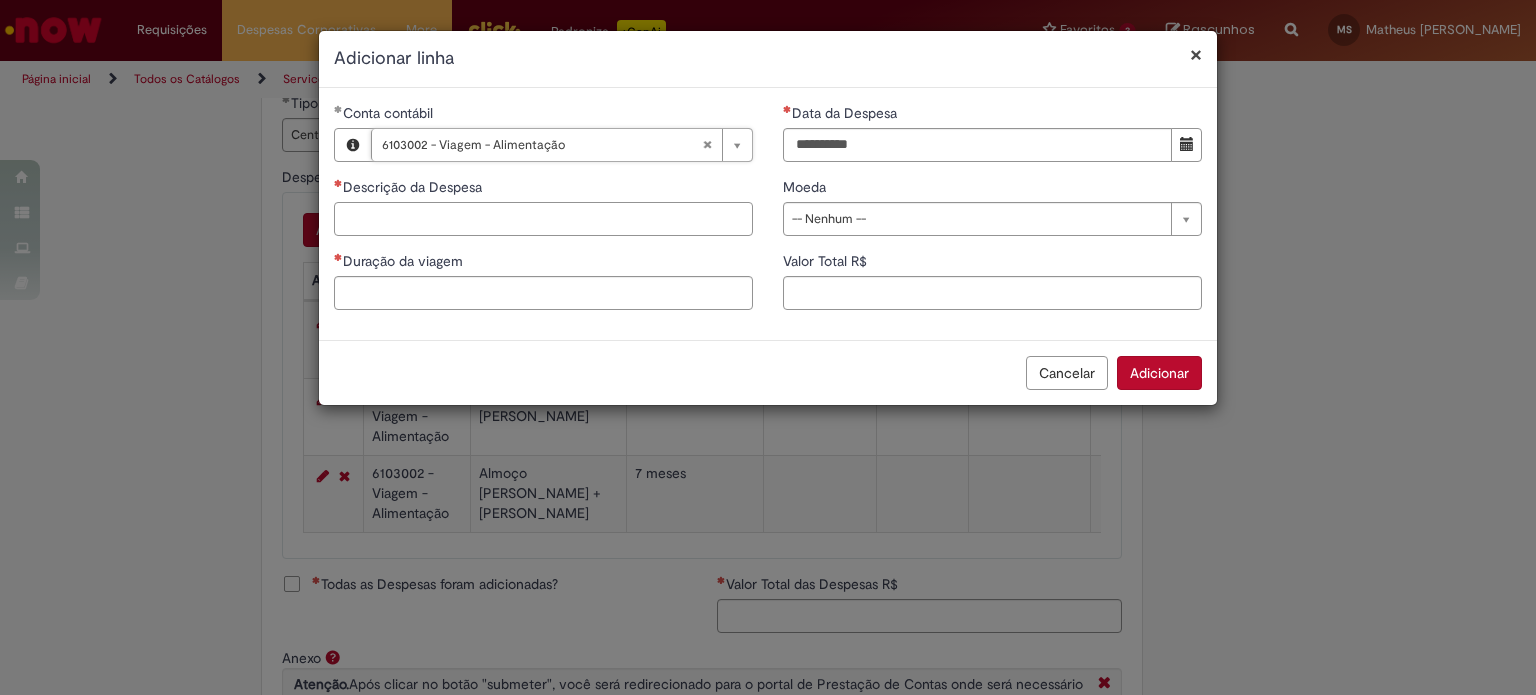 click on "Descrição da Despesa" at bounding box center (543, 219) 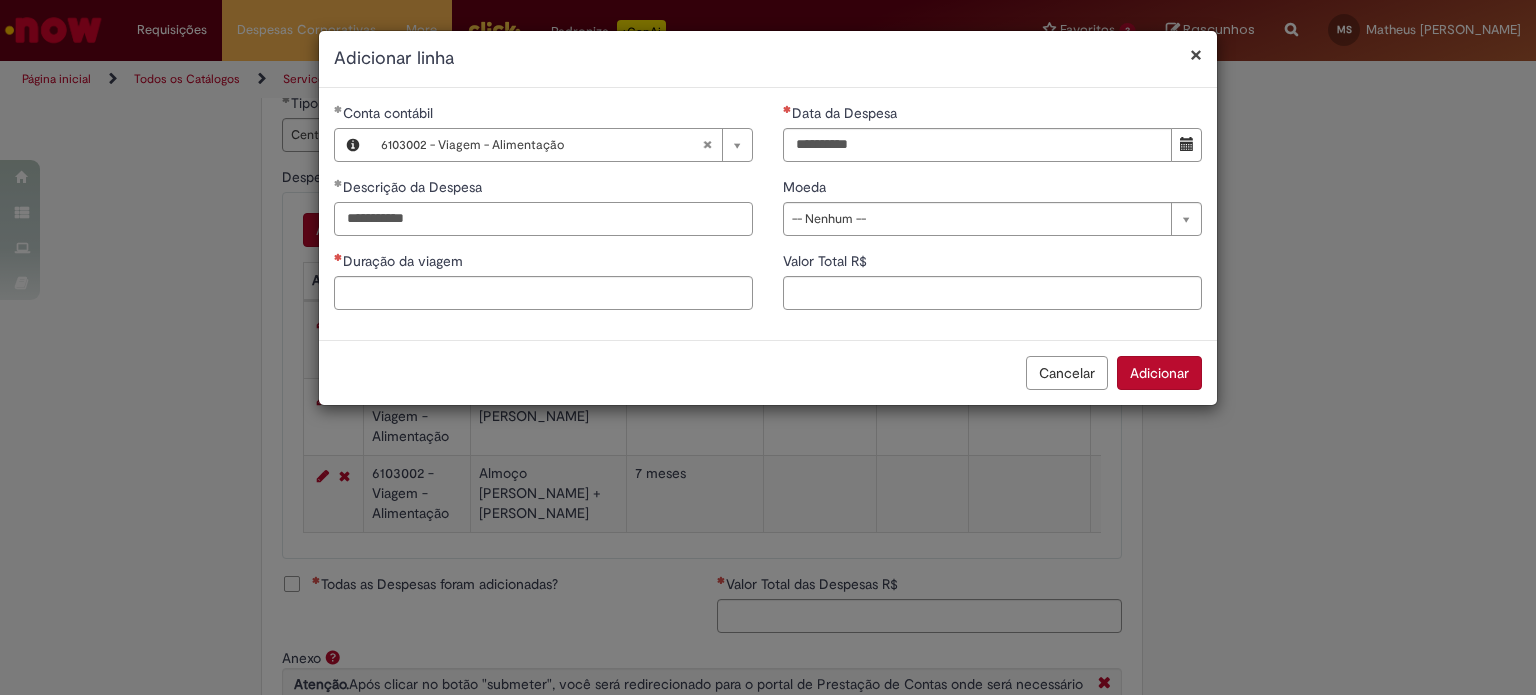 type on "**********" 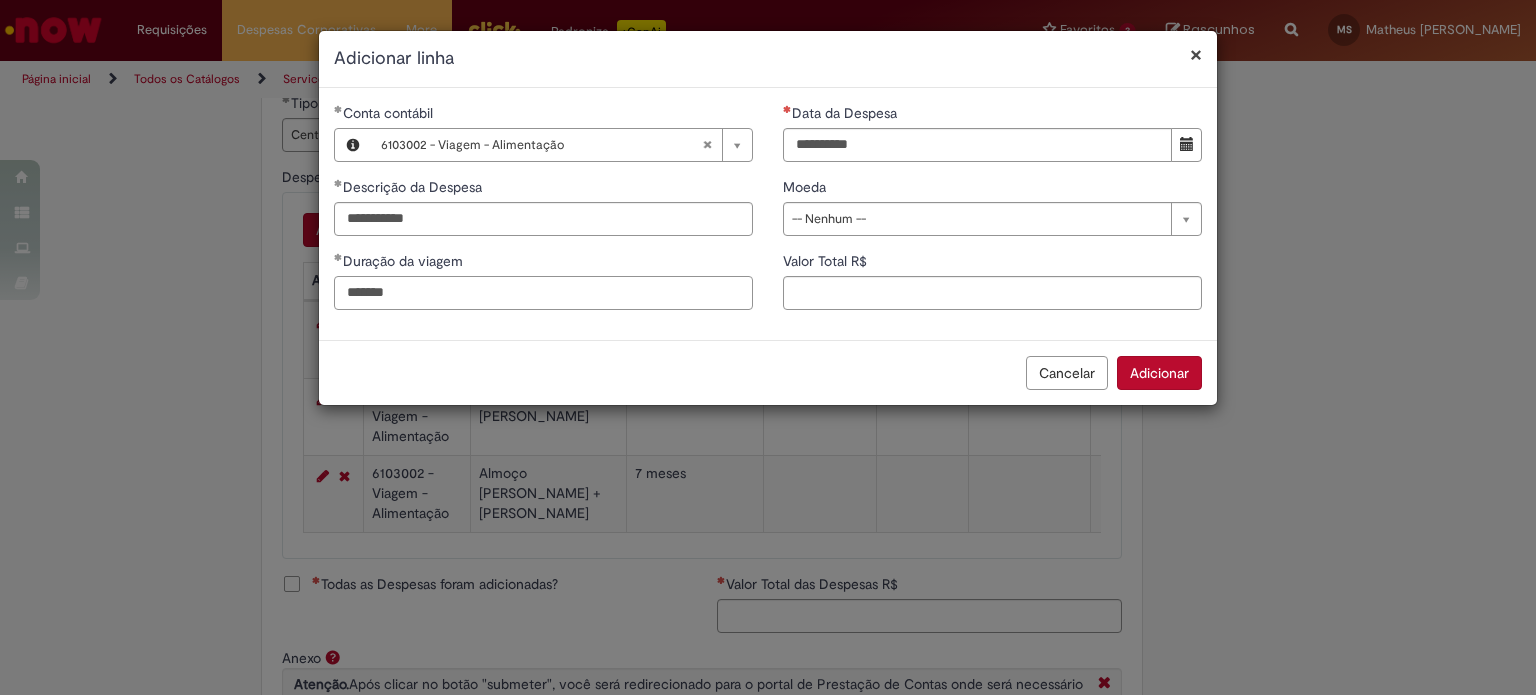 type on "*******" 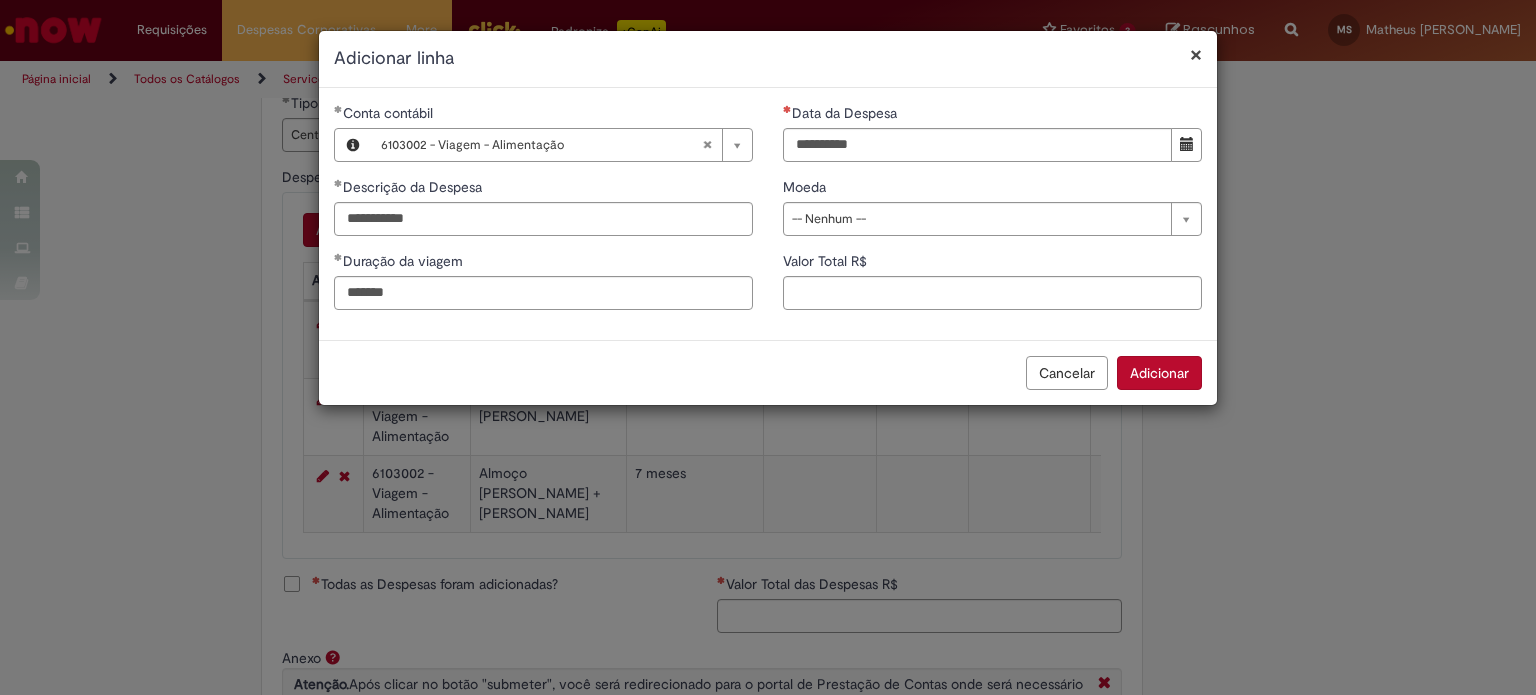type 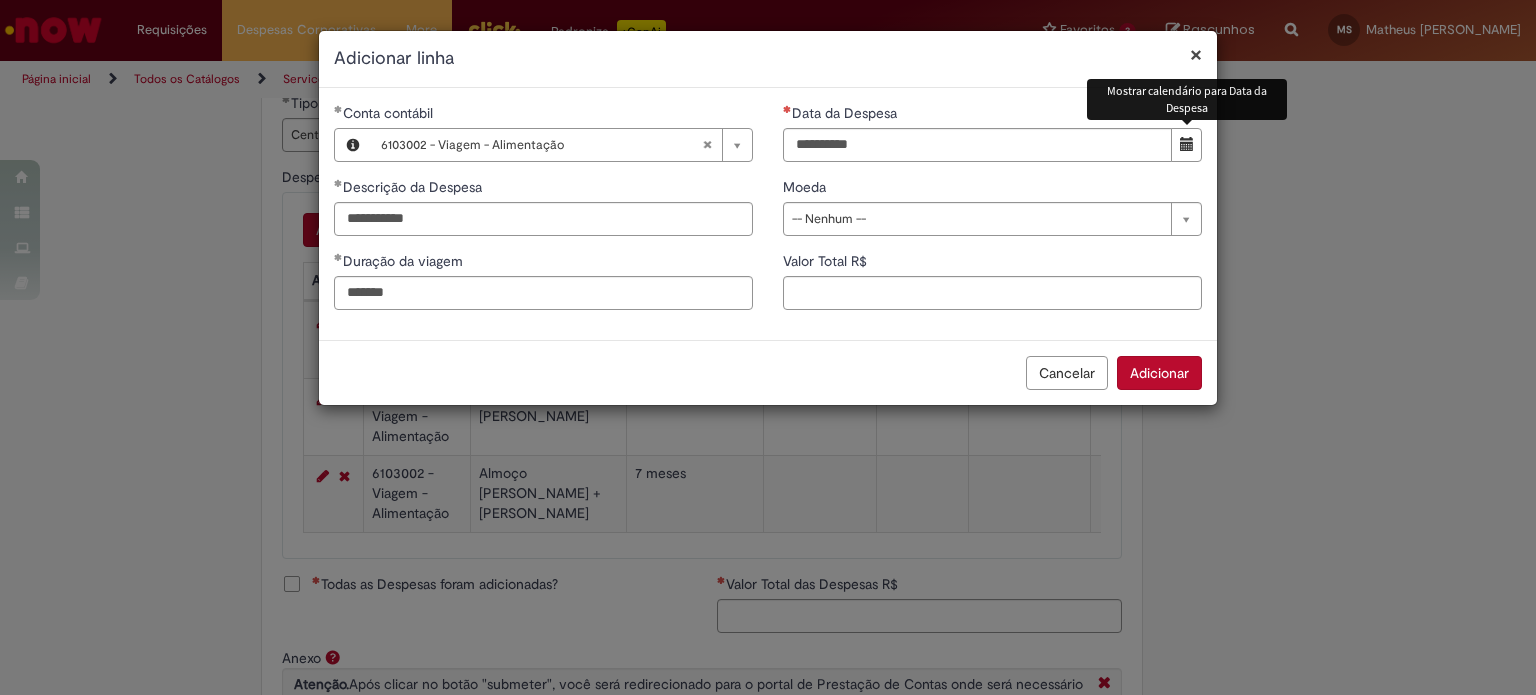click at bounding box center [1186, 145] 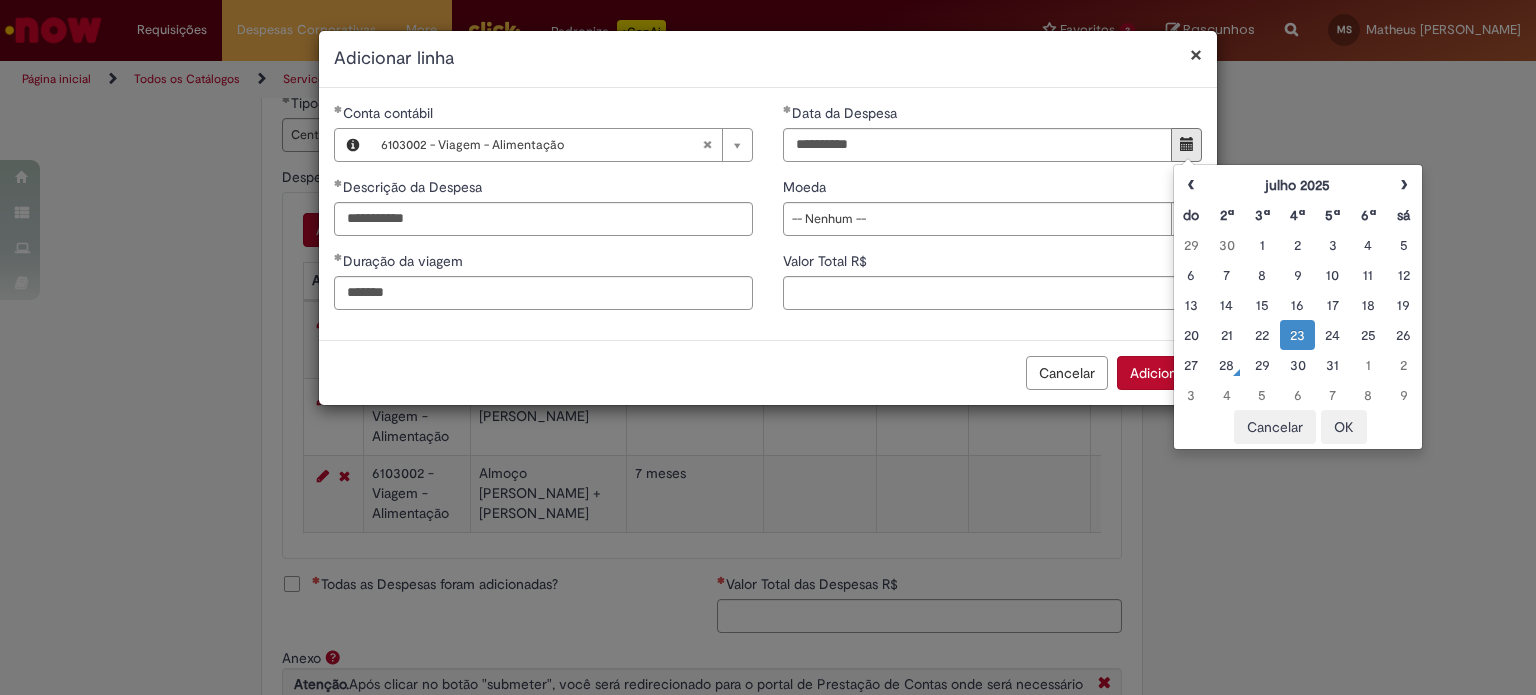 type on "**********" 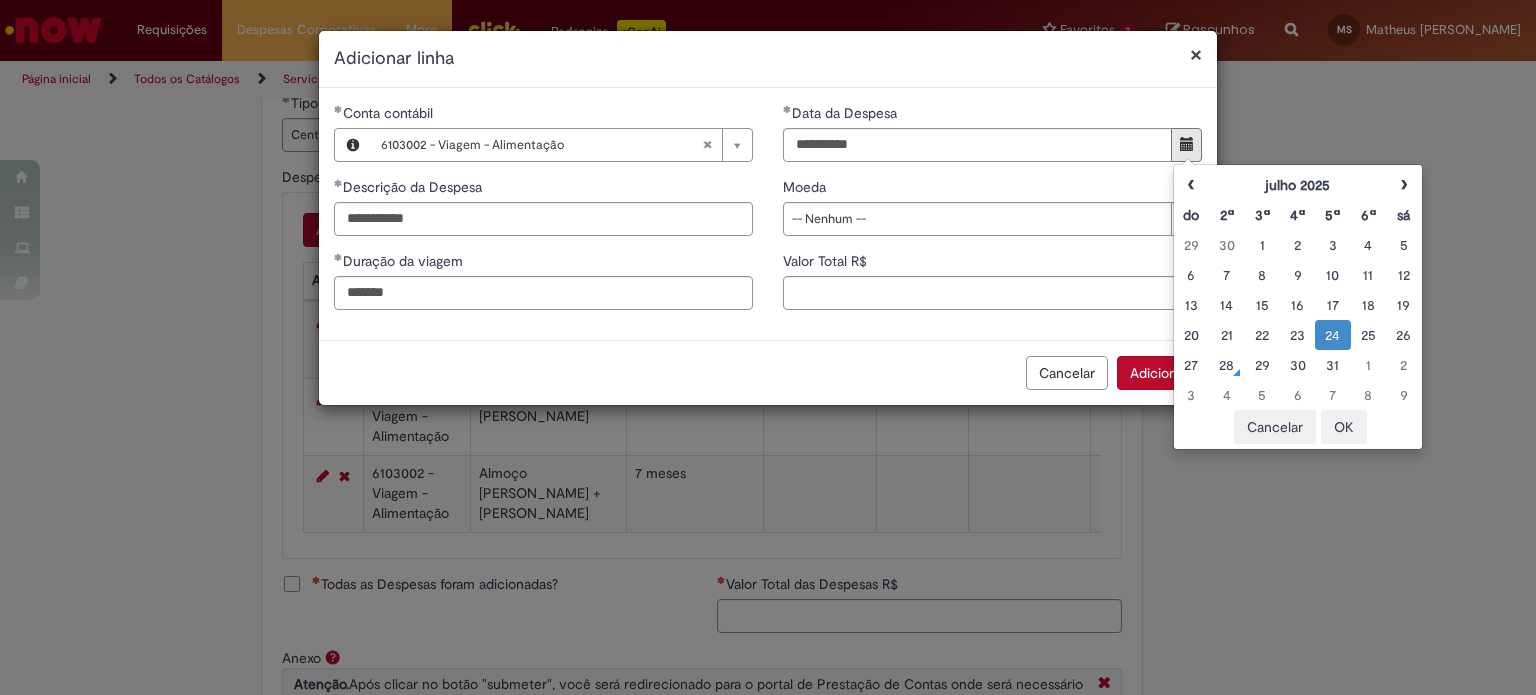 type 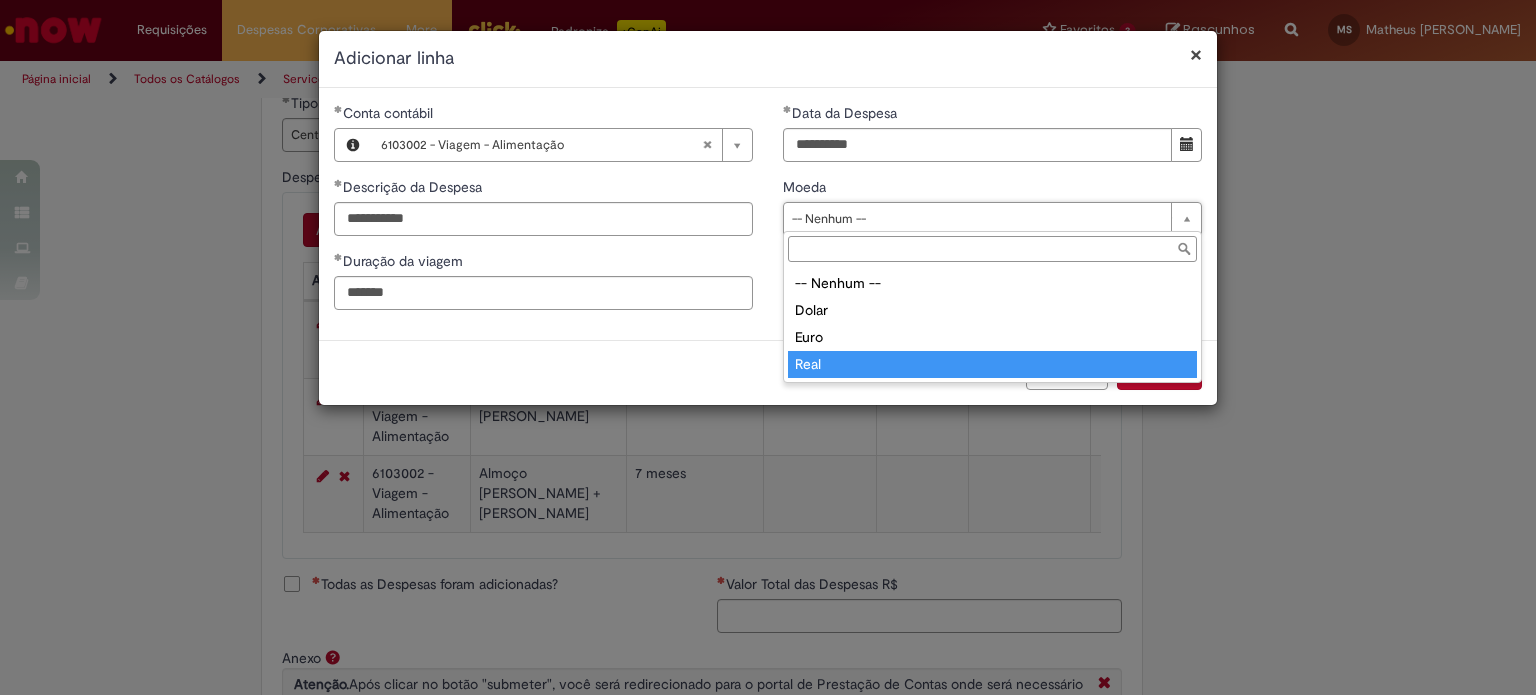 type on "****" 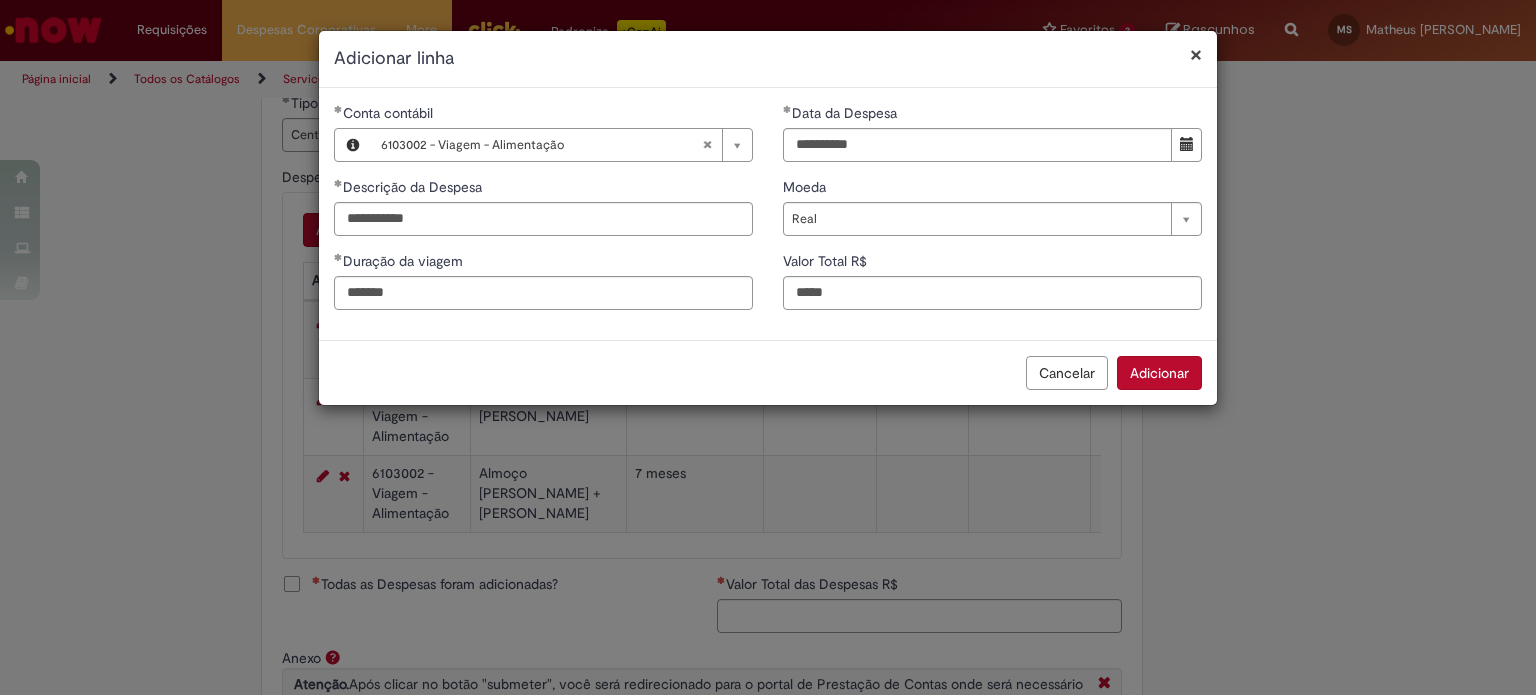 type on "*****" 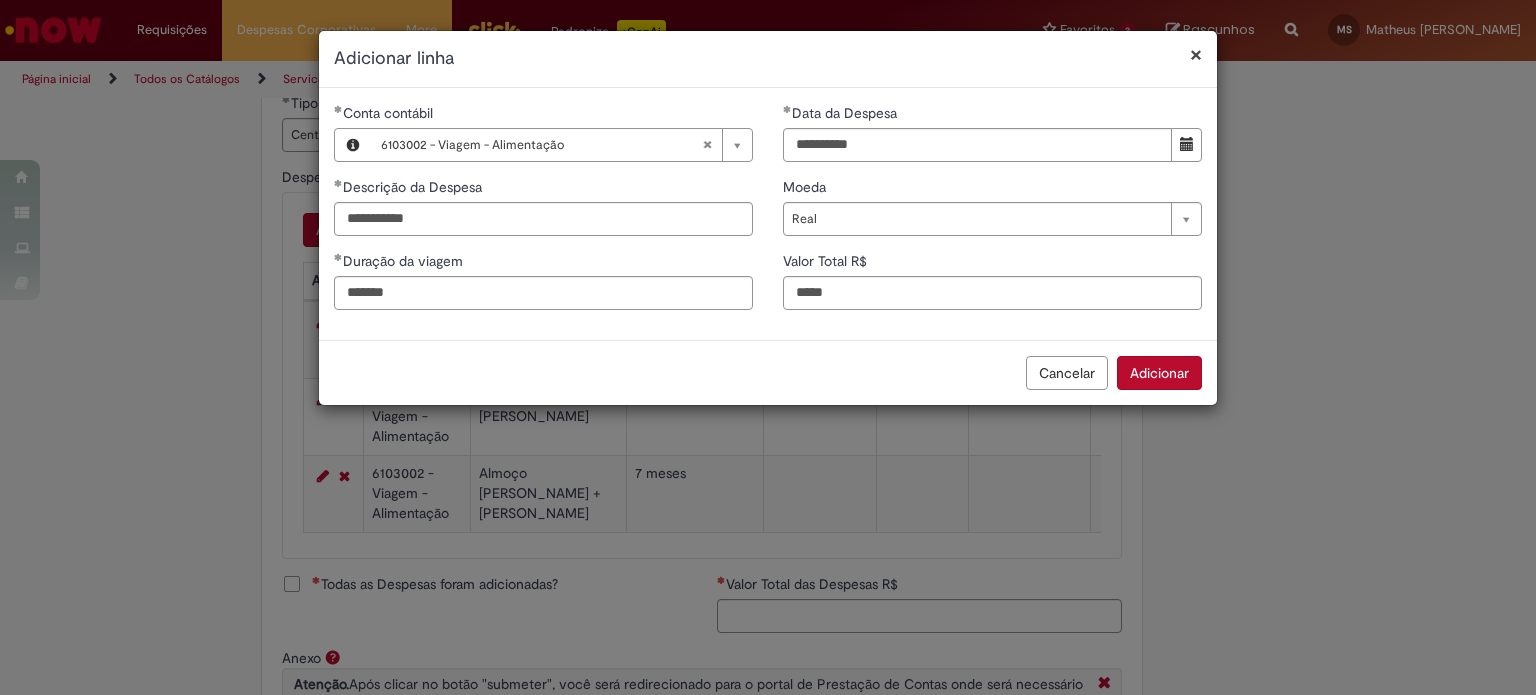 type 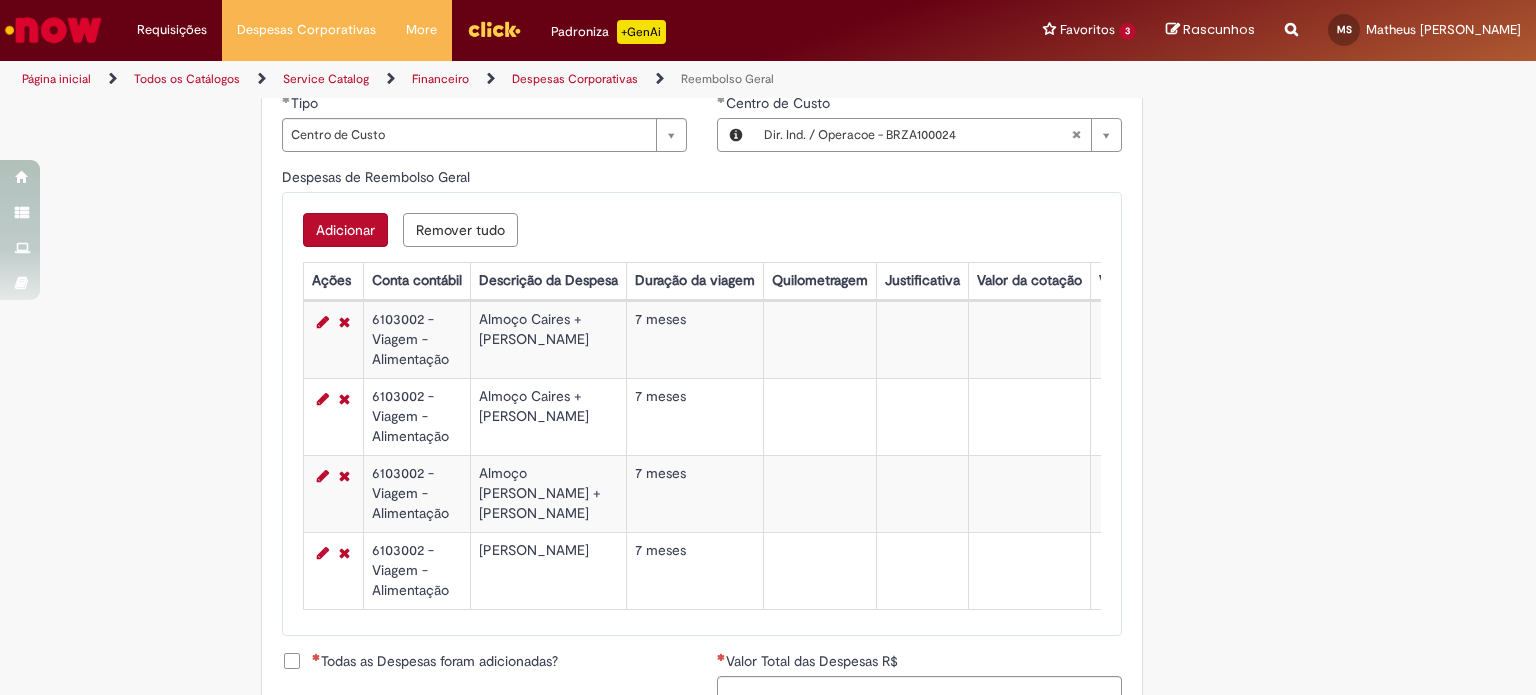 click on "Adicionar Remover tudo Despesas de Reembolso Geral Ações Conta contábil Descrição da Despesa Duração da viagem Quilometragem Justificativa Valor da cotação Valor por Litro Combustível Data da Despesa Moeda Valor Gasto em €/US Valor Total R$ ID Interno CC sap_a_integrar 6103002 - Viagem - Alimentação Almoço Caires + [PERSON_NAME] 7 meses [DATE] Real 84.9 33bb356edb09fb007ebc6390149619af ecc 6103002 - Viagem - Alimentação Almoço Caires + [PERSON_NAME] 7 meses [DATE] Real 85 33bb356edb09fb007ebc6390149619af ecc 6103002 - Viagem - Alimentação Almoço Mania Churrasco + [PERSON_NAME] 7 meses [DATE] Real 85 33bb356edb09fb007ebc6390149619af ecc 6103002 - Viagem - Alimentação Janta iFood 7 meses [DATE] Real 78.58 33bb356edb09fb007ebc6390149619af ecc" at bounding box center [702, 414] 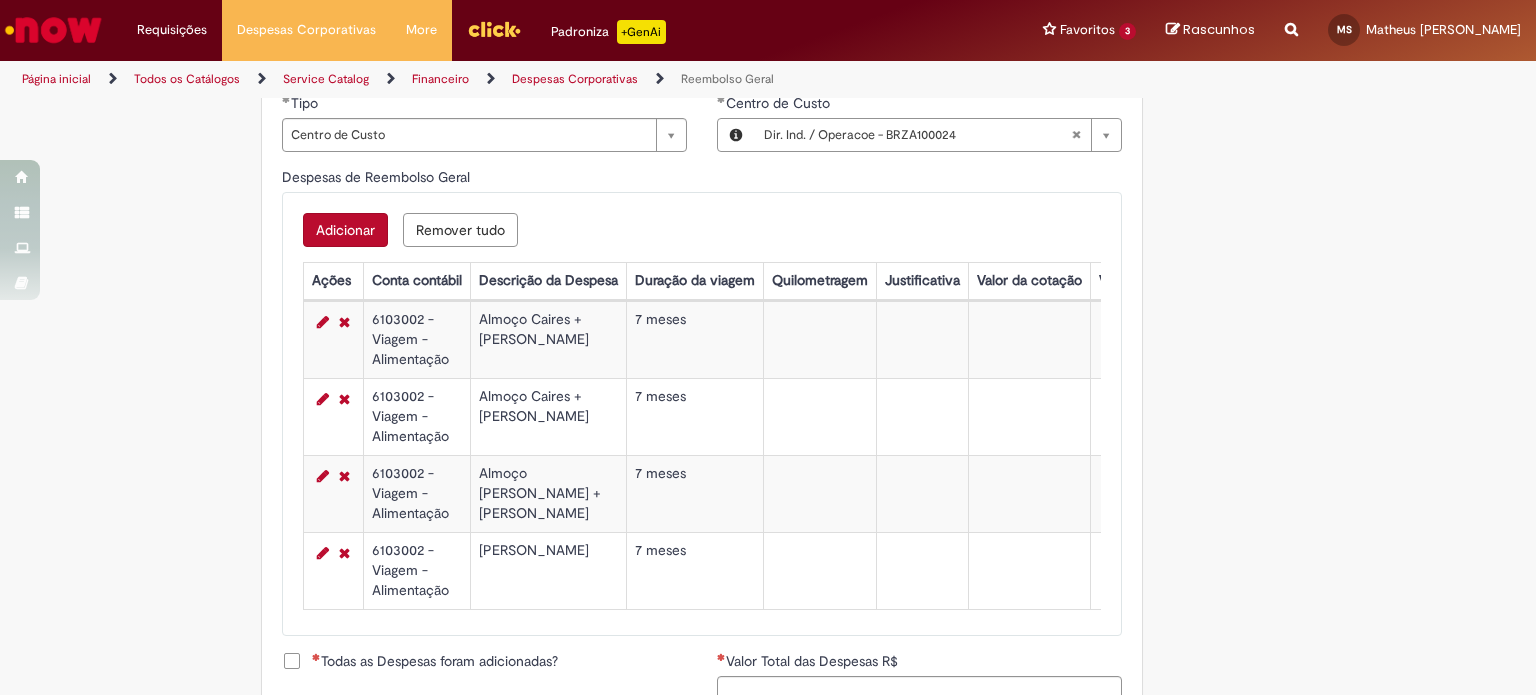 click on "Adicionar" at bounding box center [345, 230] 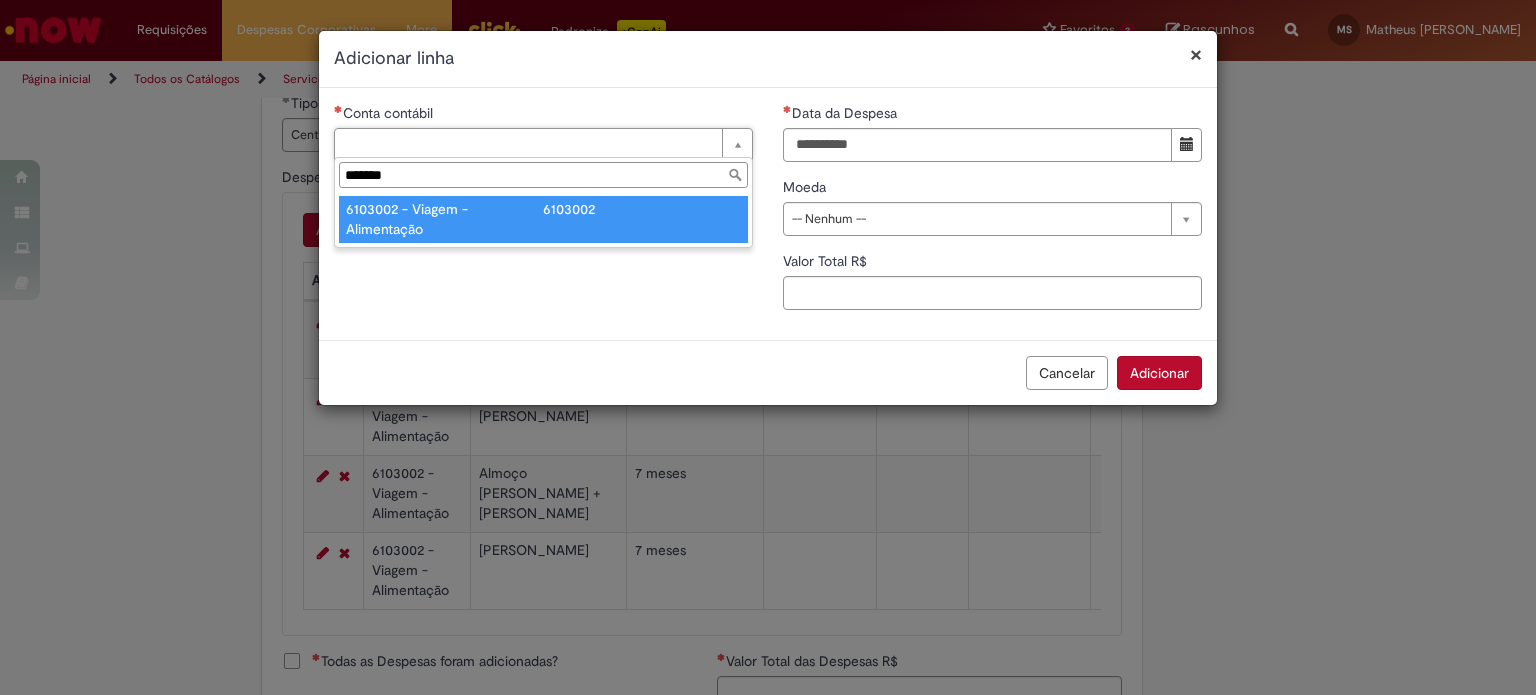 type on "*******" 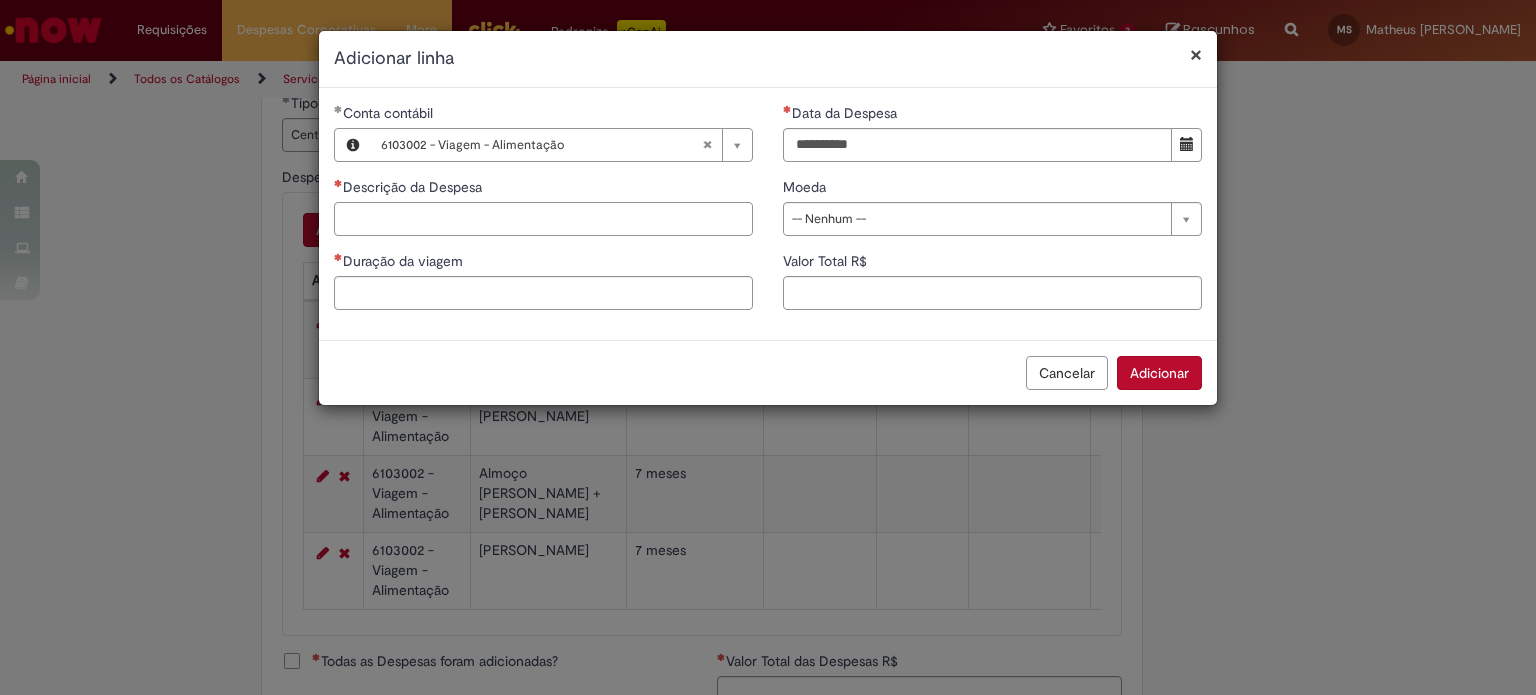 click on "Descrição da Despesa" at bounding box center (543, 219) 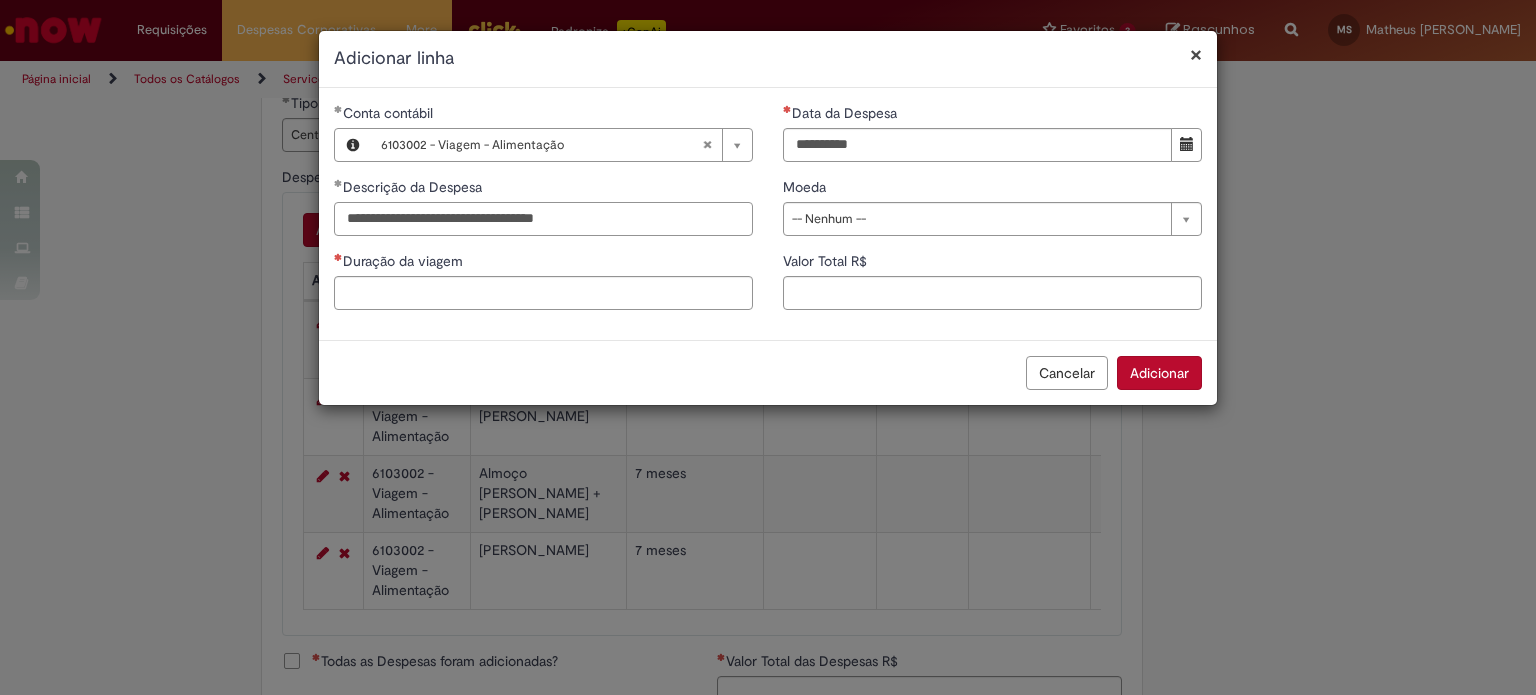 type on "**********" 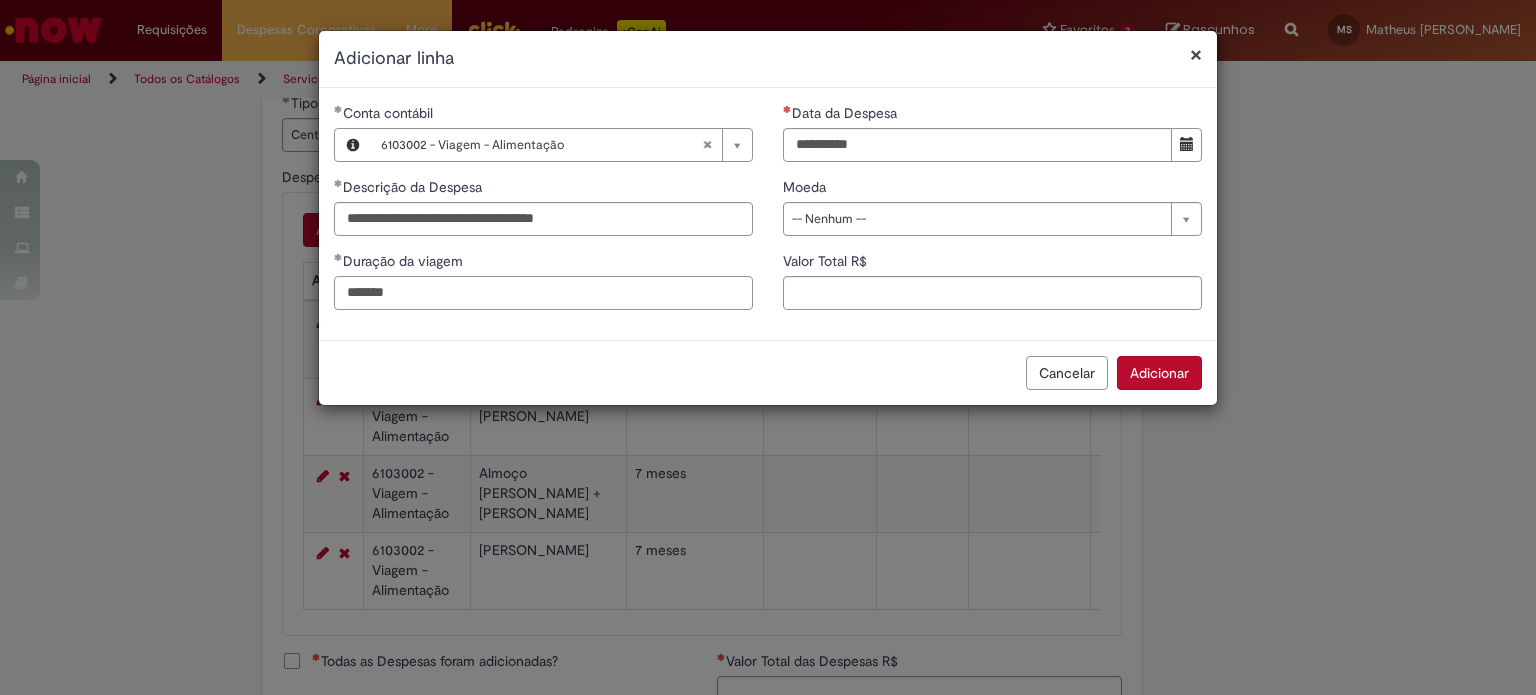 type on "*******" 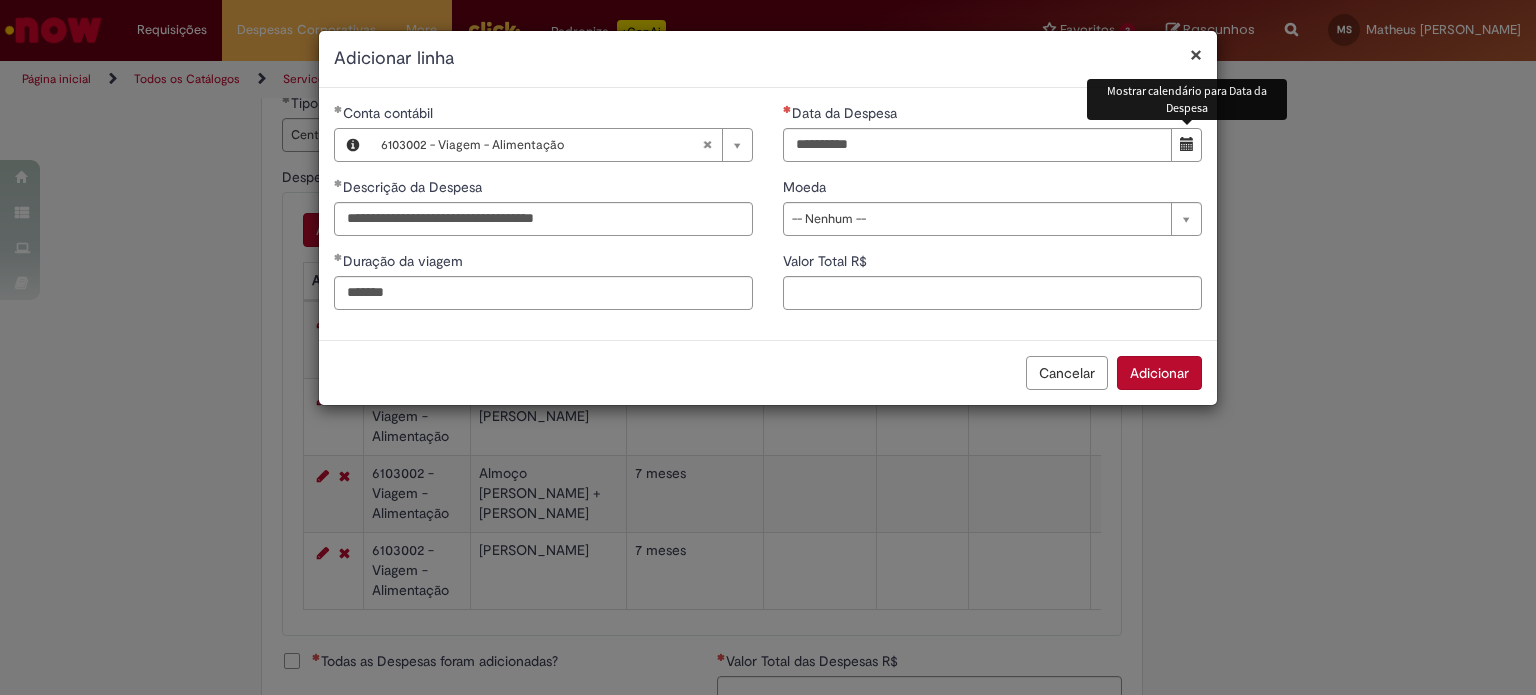 type 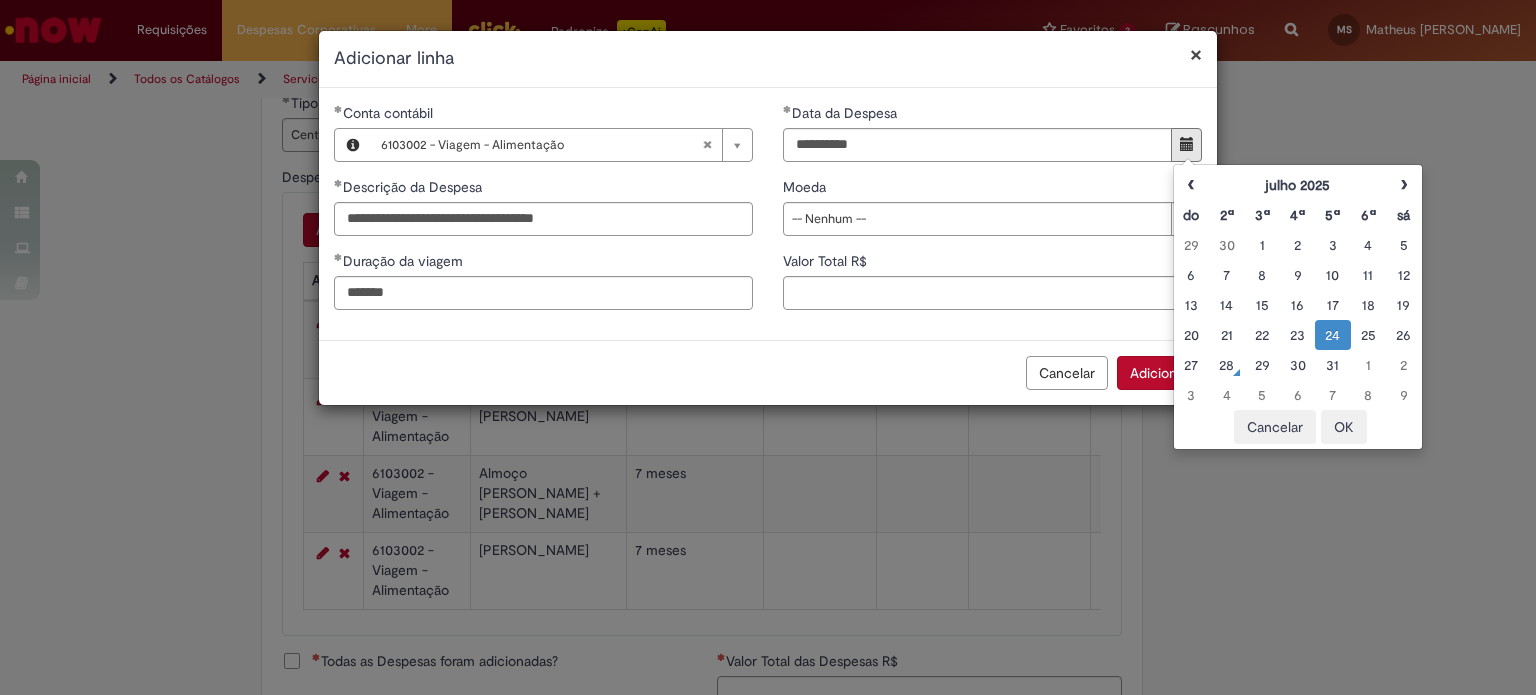type on "**********" 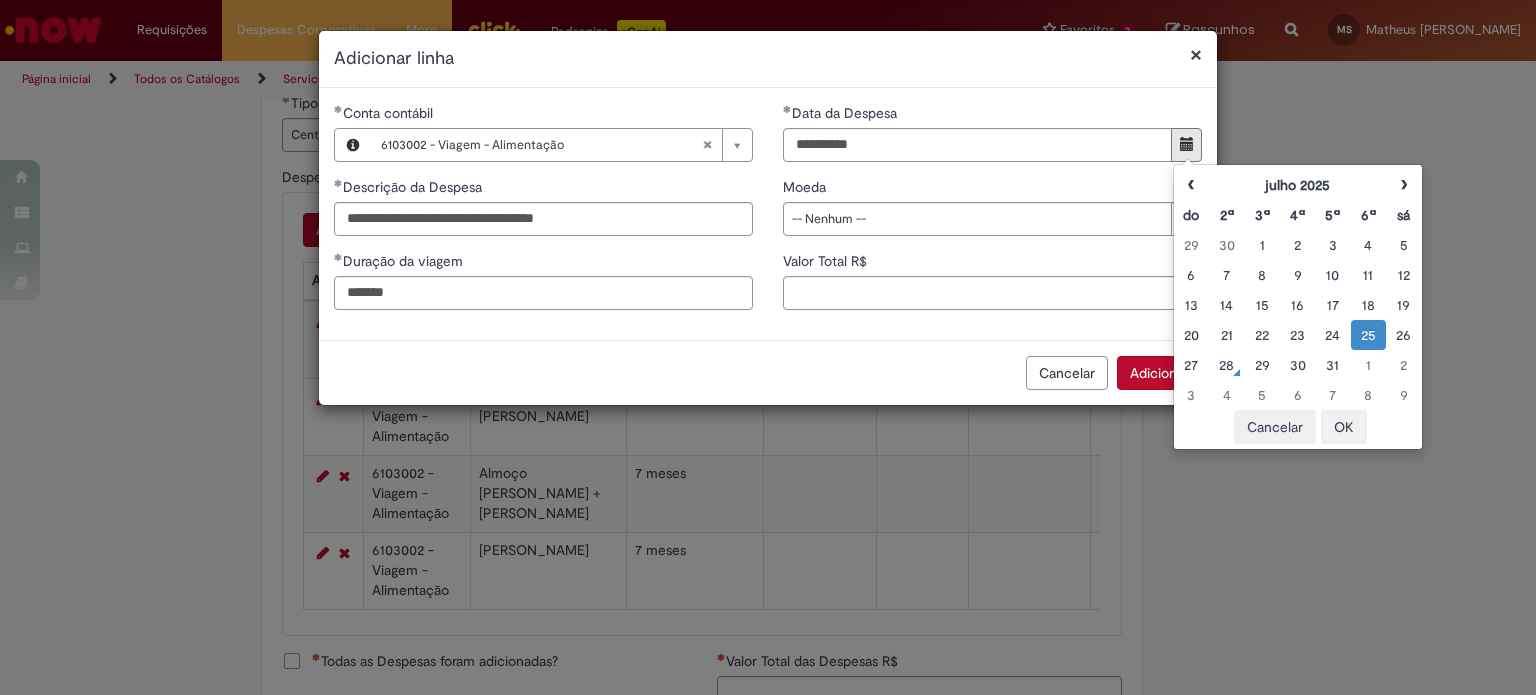 type 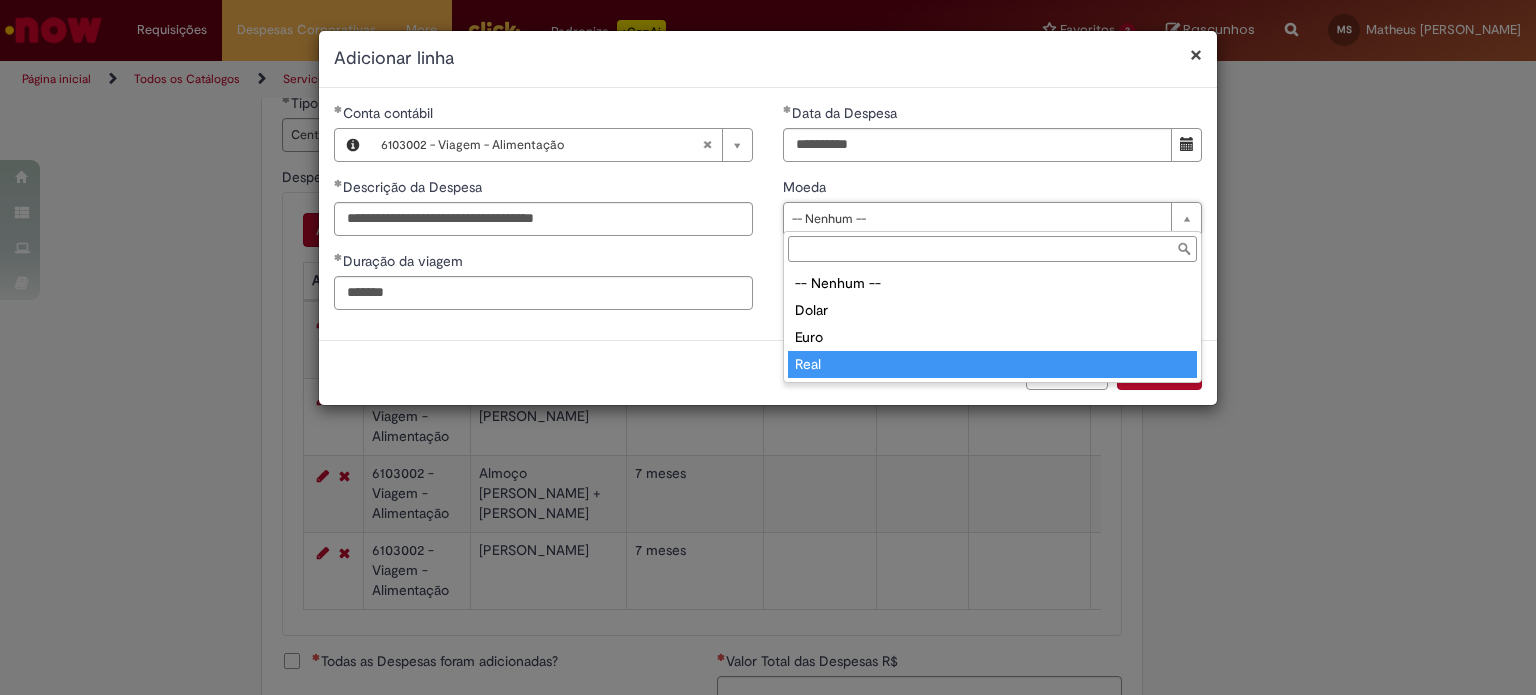 type on "****" 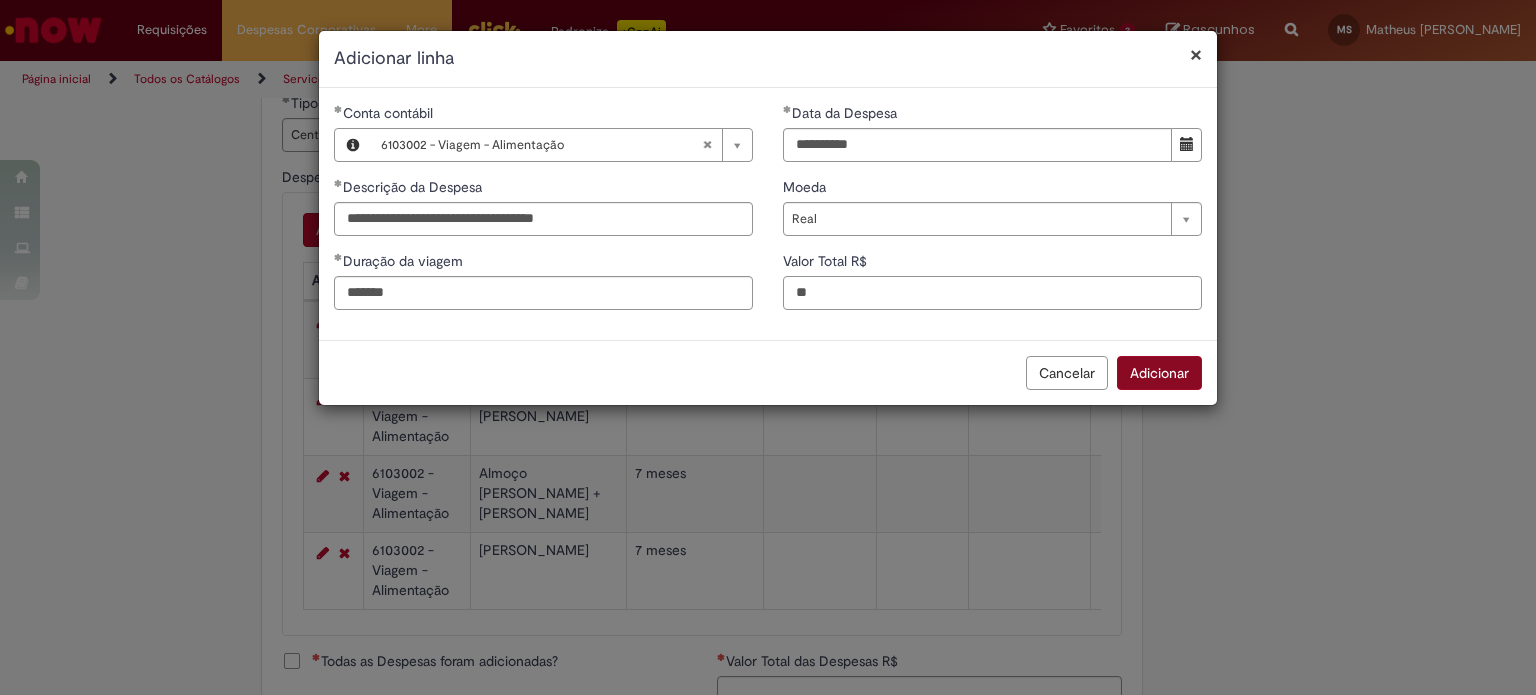 type on "**" 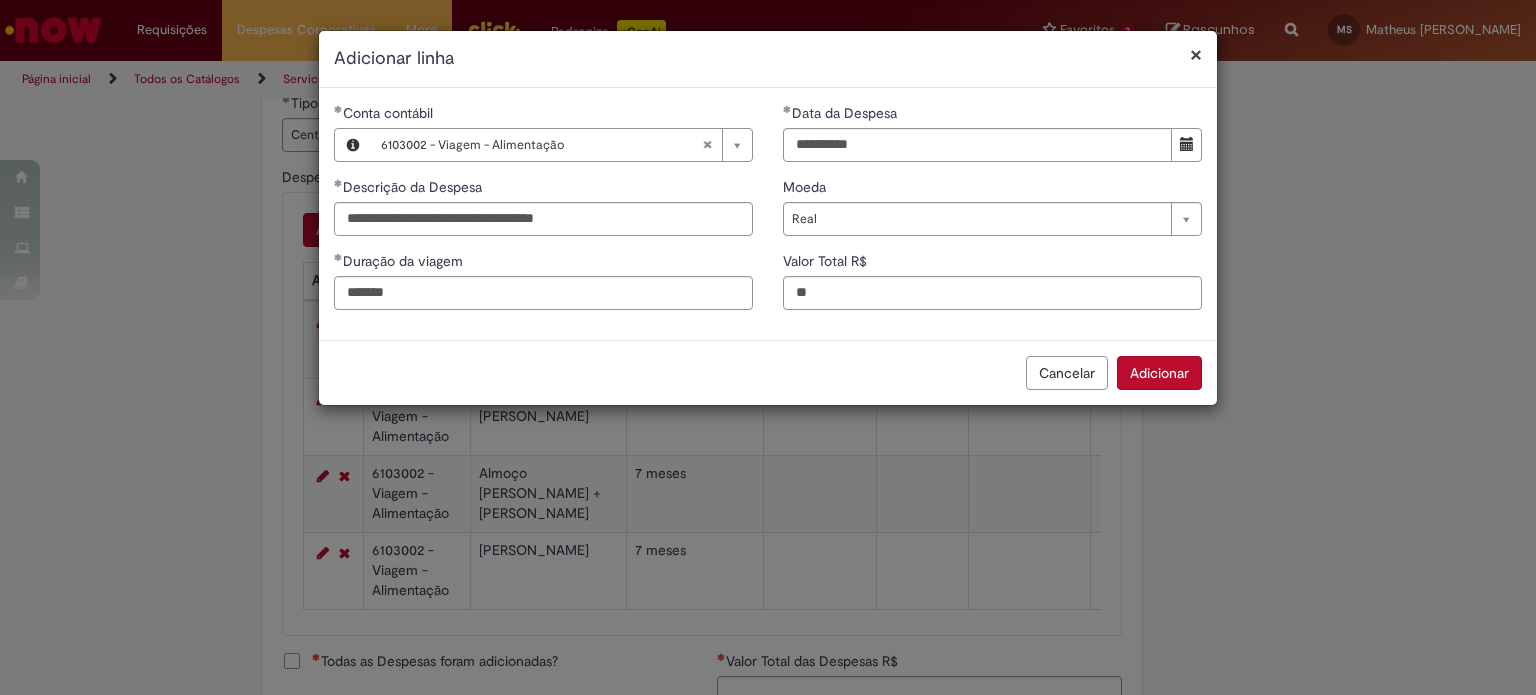 click on "Adicionar" at bounding box center (1159, 373) 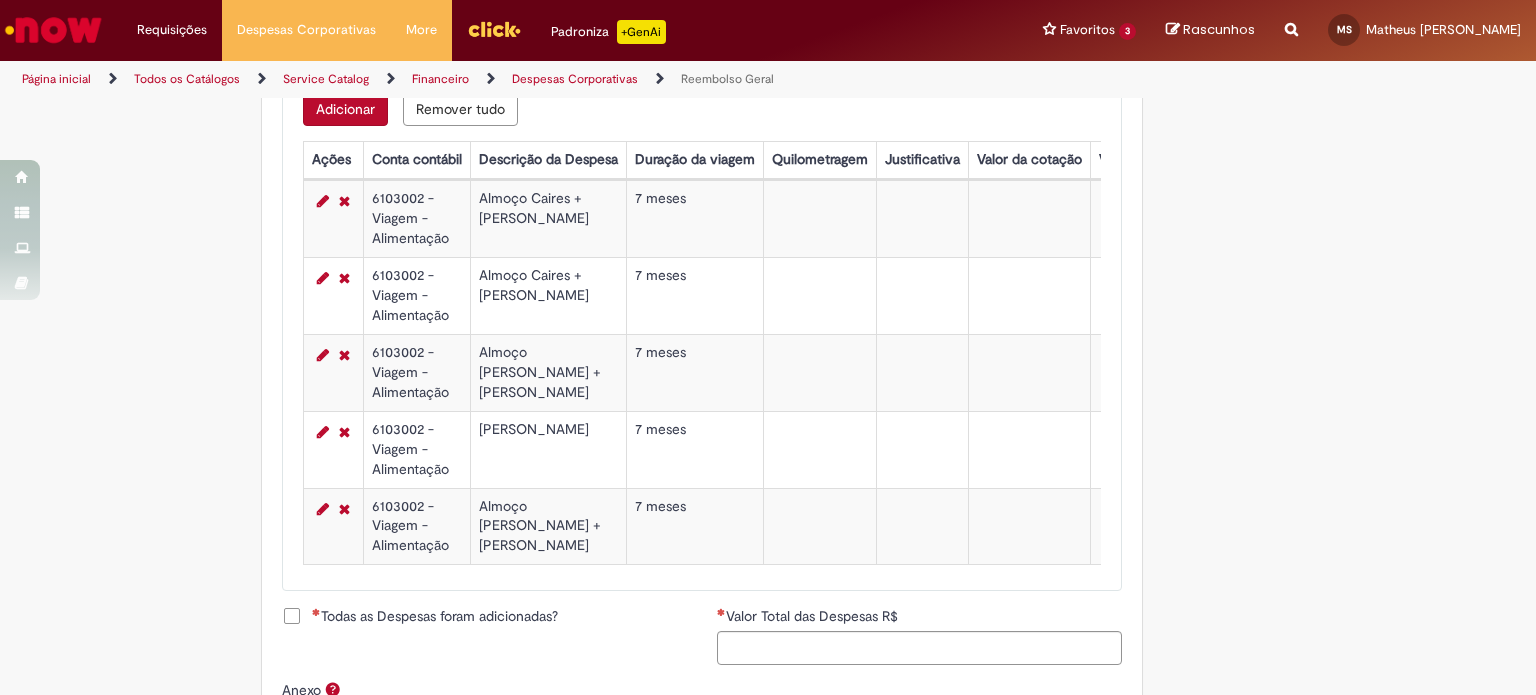 scroll, scrollTop: 876, scrollLeft: 0, axis: vertical 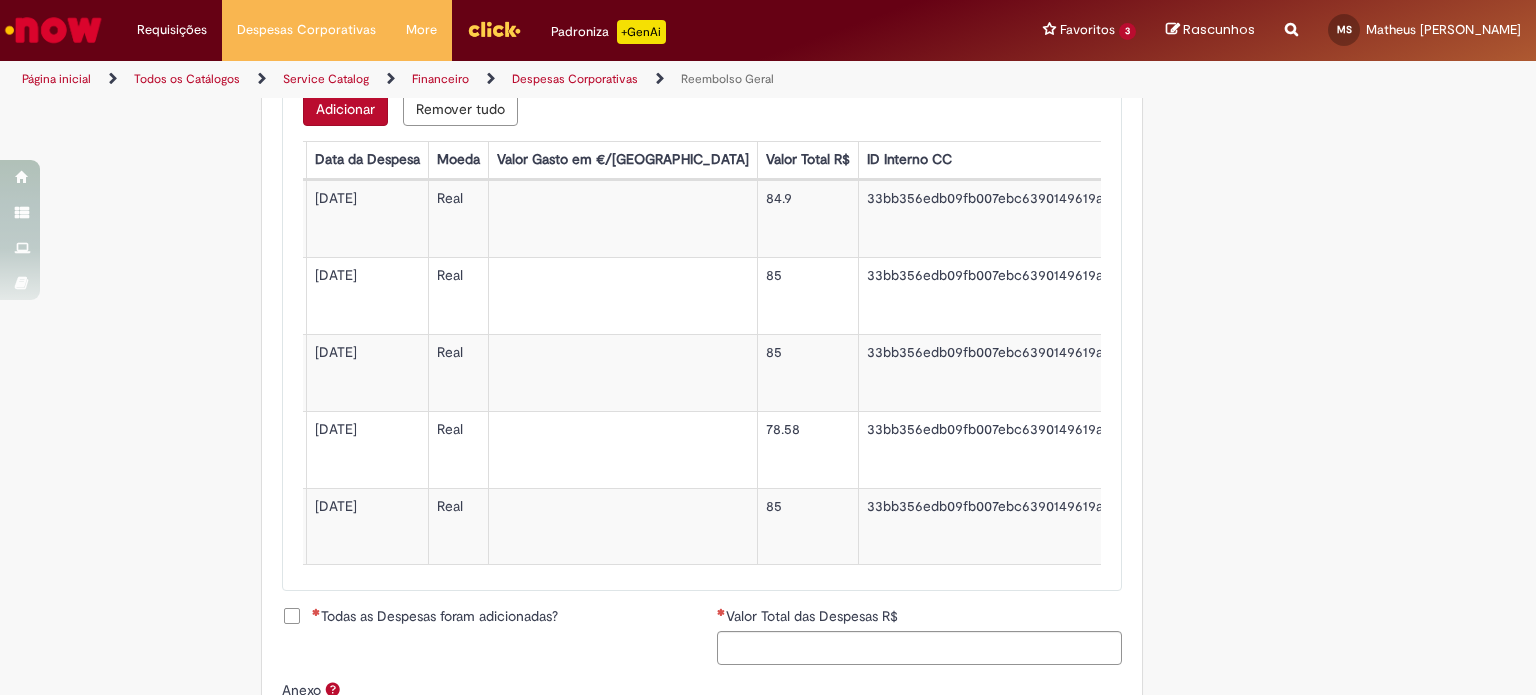 click on "Todas as Despesas foram adicionadas?" at bounding box center (435, 616) 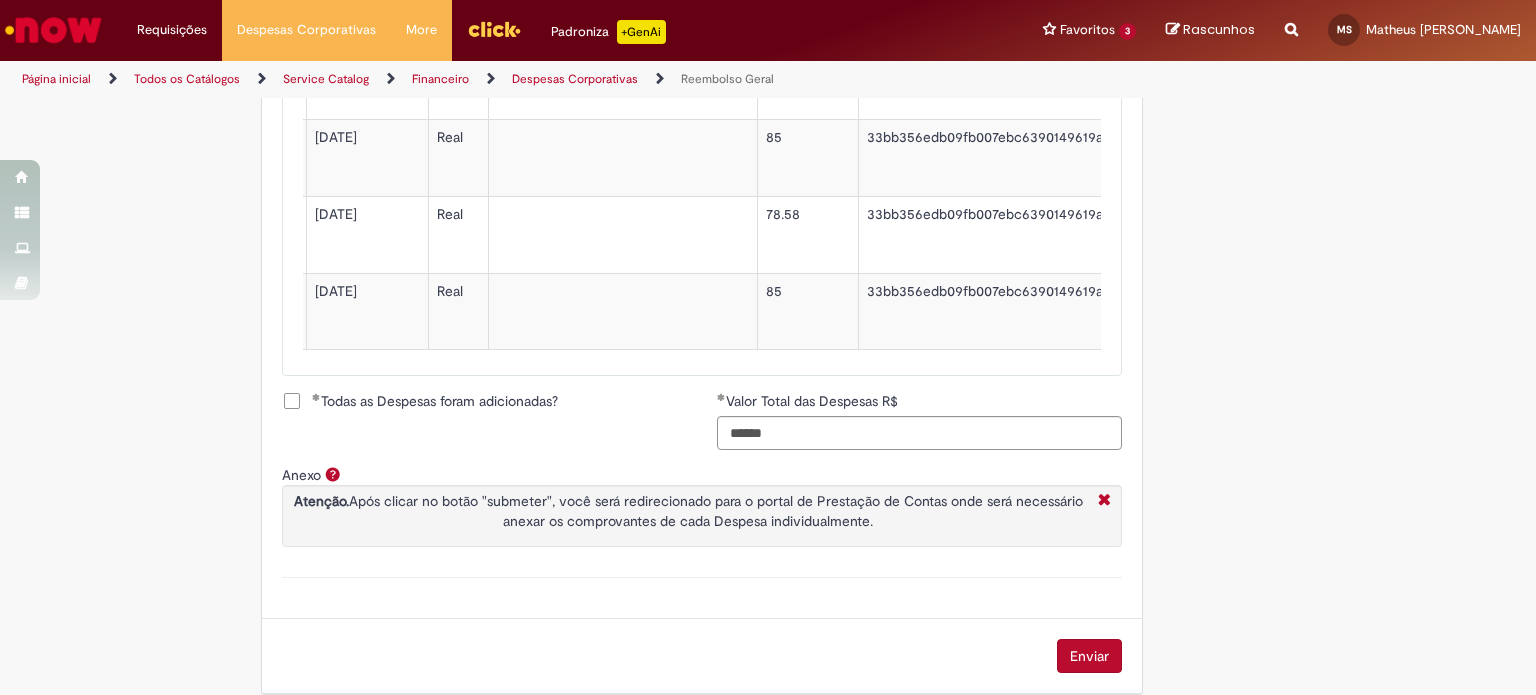 scroll, scrollTop: 1143, scrollLeft: 0, axis: vertical 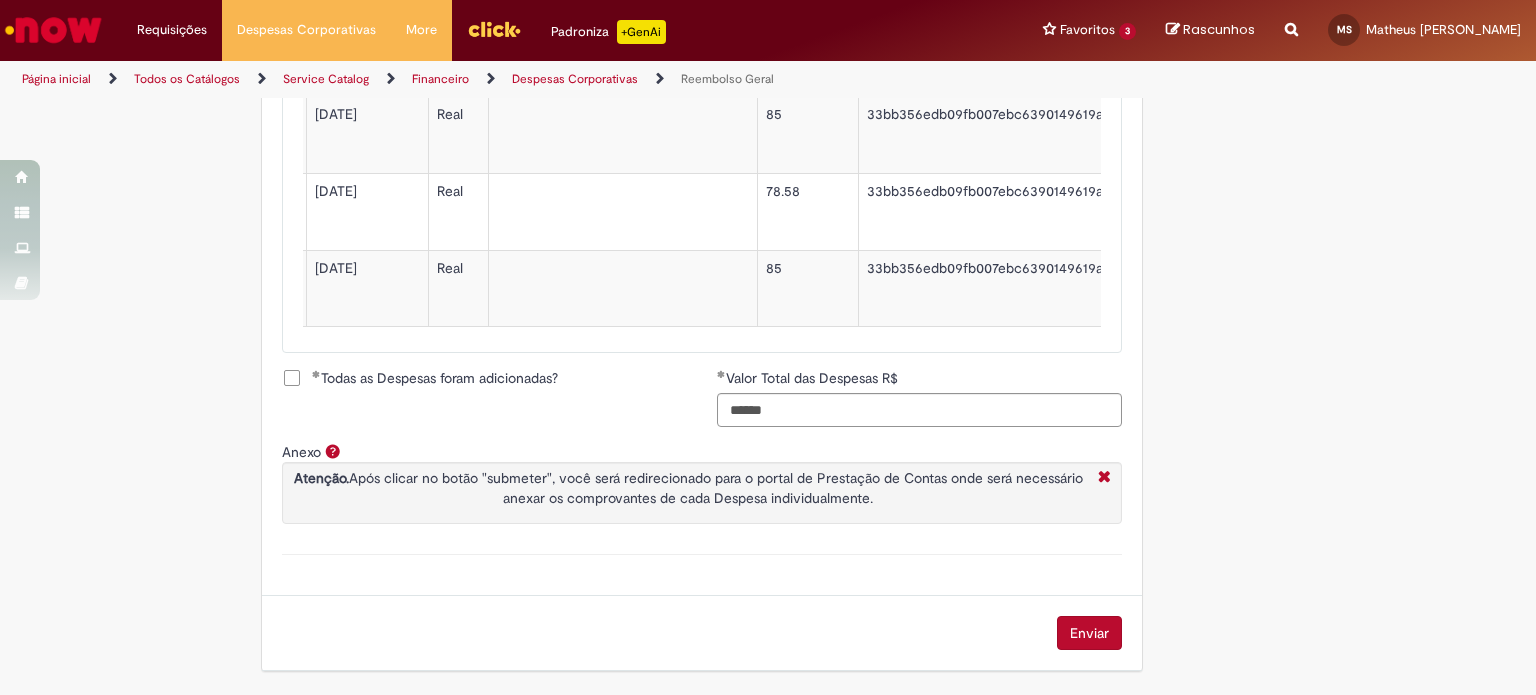 click on "Enviar" at bounding box center (702, 633) 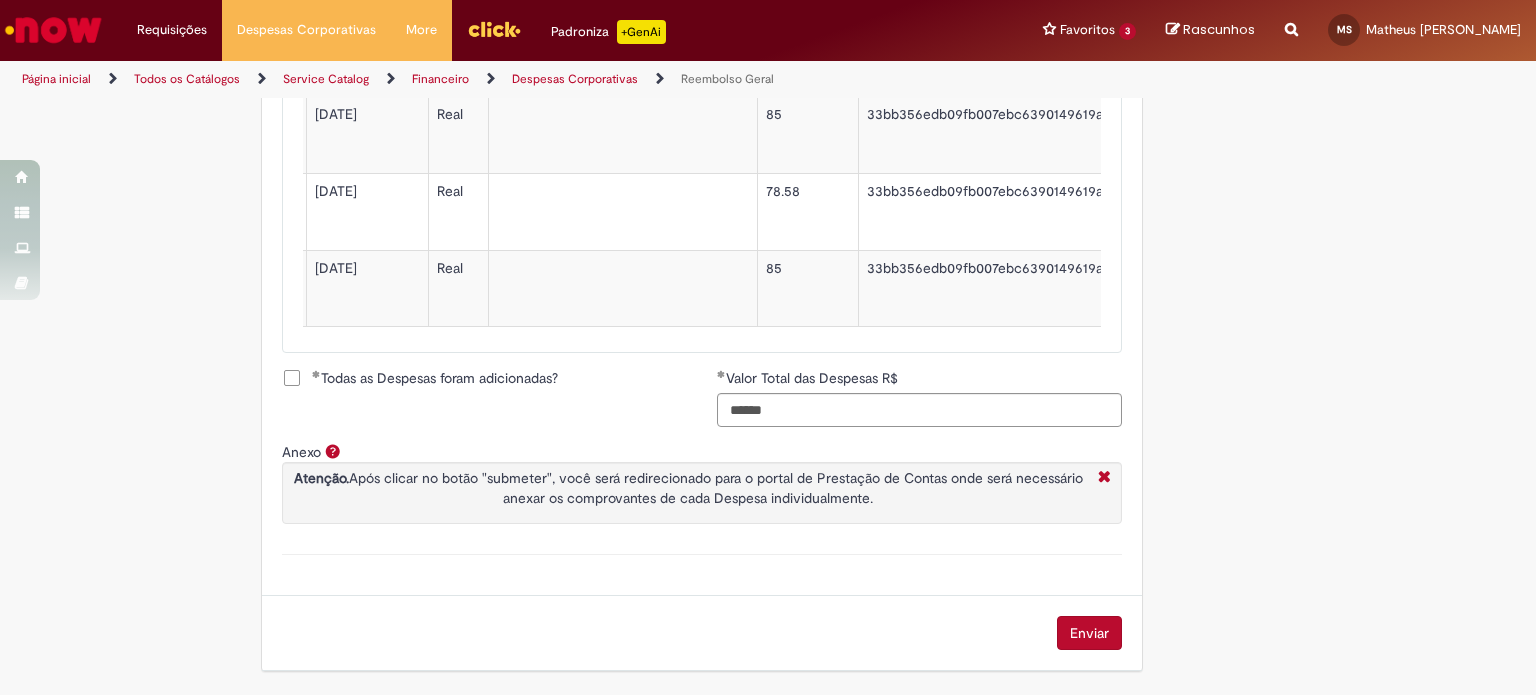 click on "Enviar" at bounding box center [1089, 633] 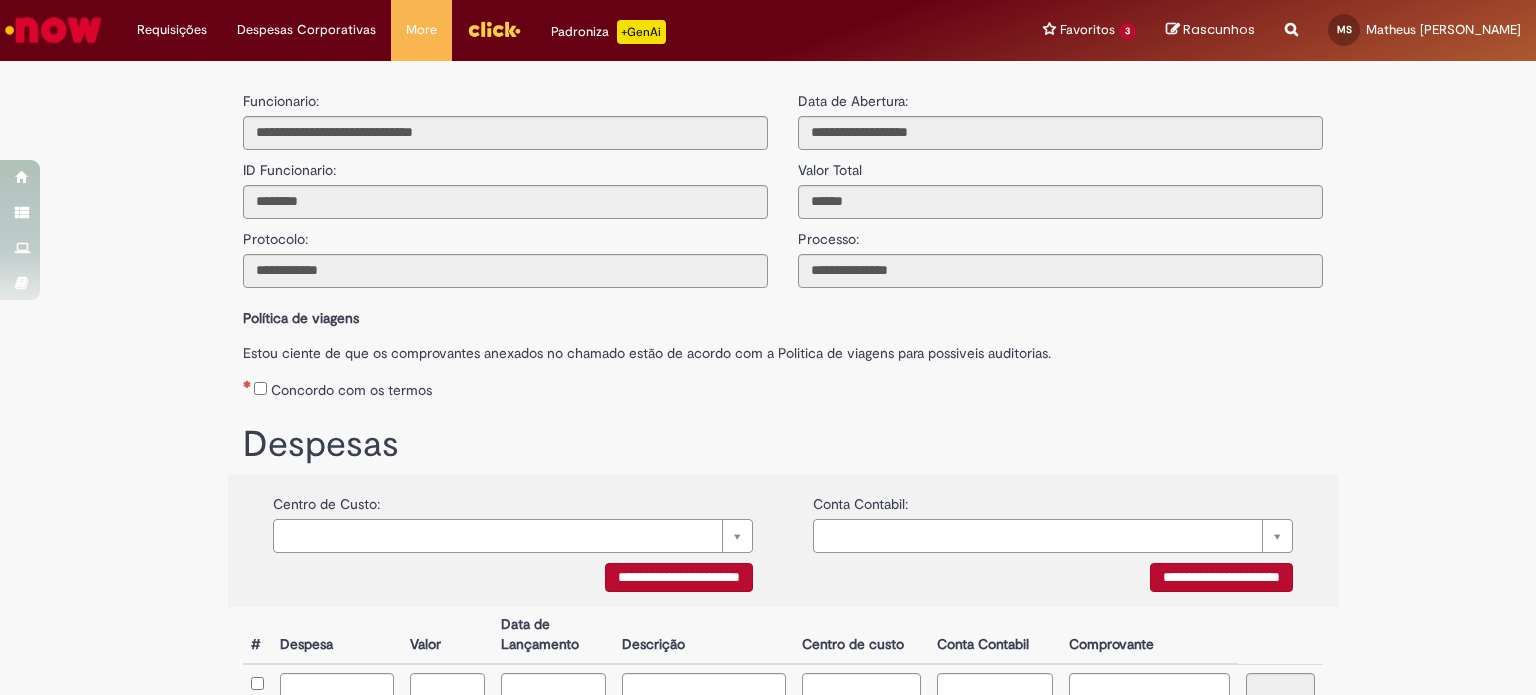 scroll, scrollTop: 0, scrollLeft: 0, axis: both 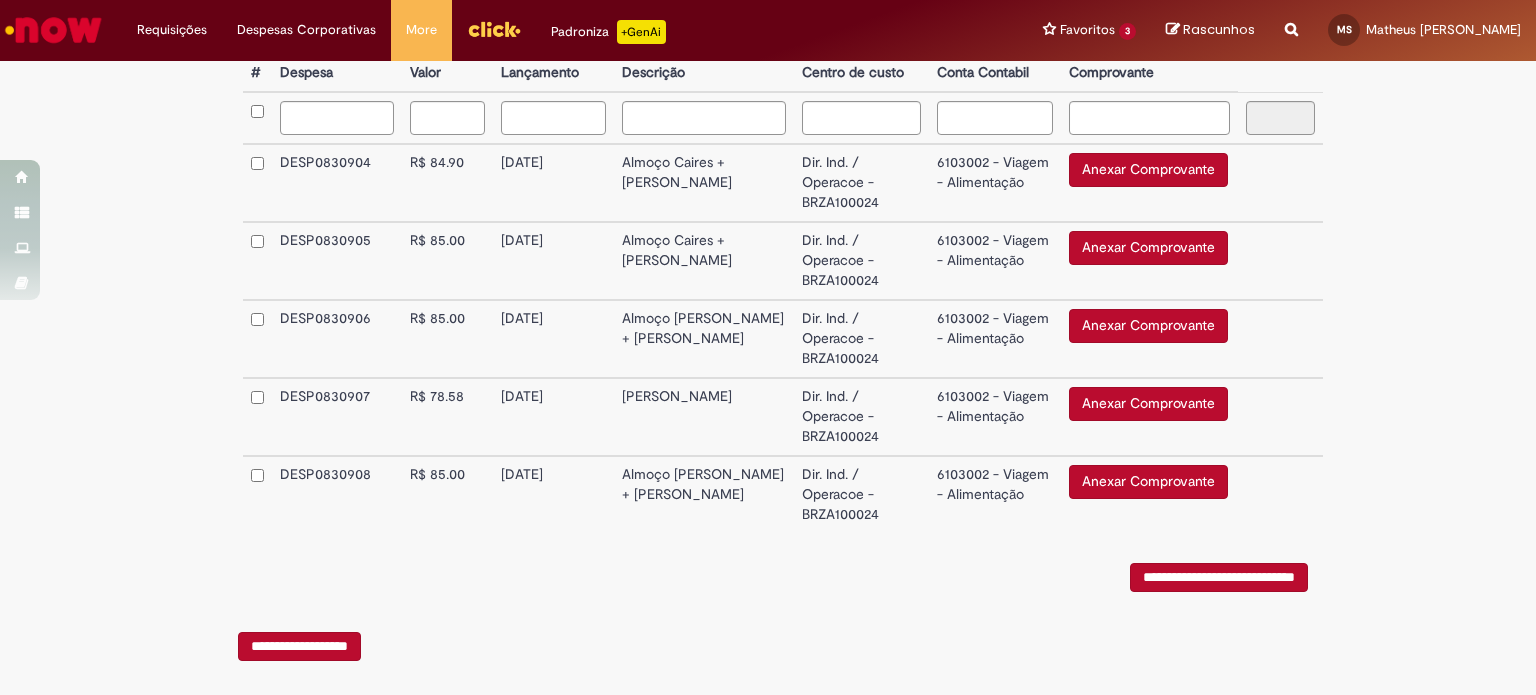 click on "Anexar Comprovante" at bounding box center (1148, 170) 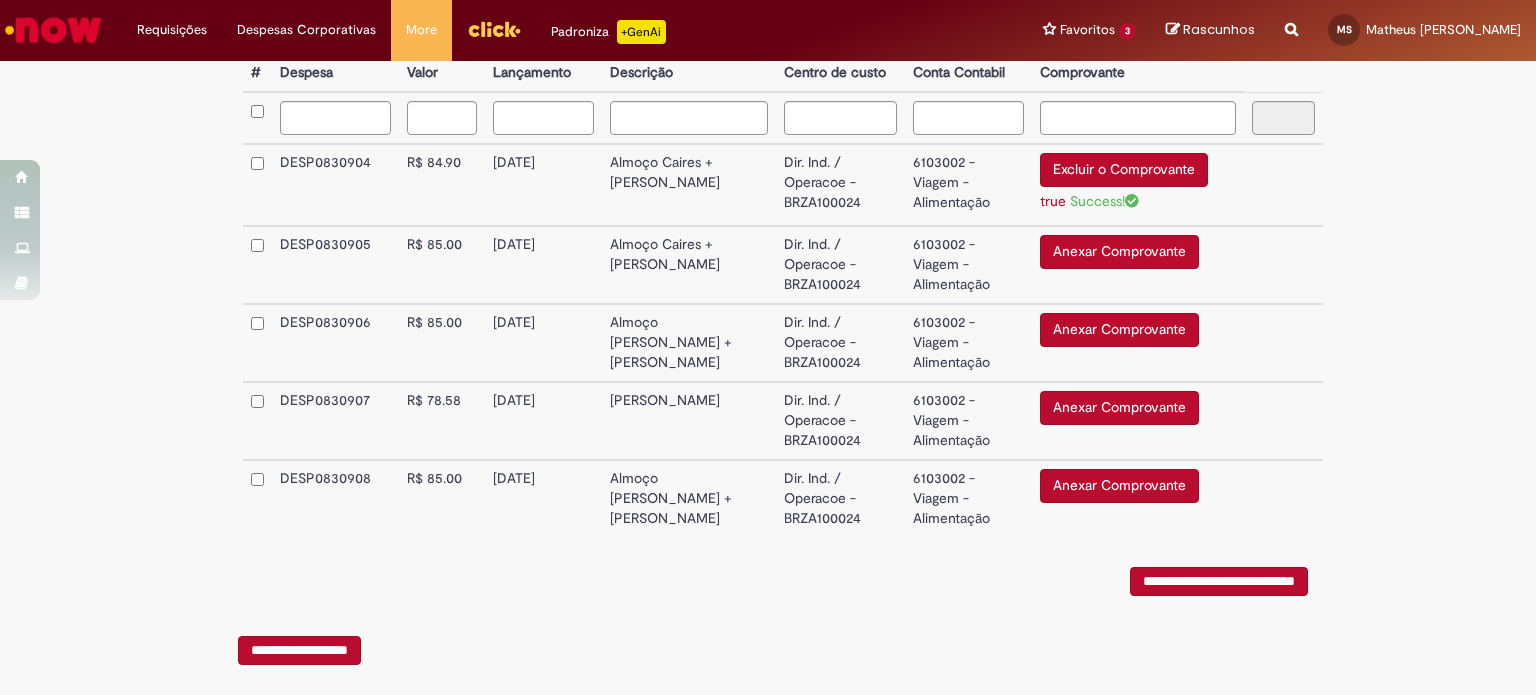 click on "Anexar Comprovante" at bounding box center (1119, 252) 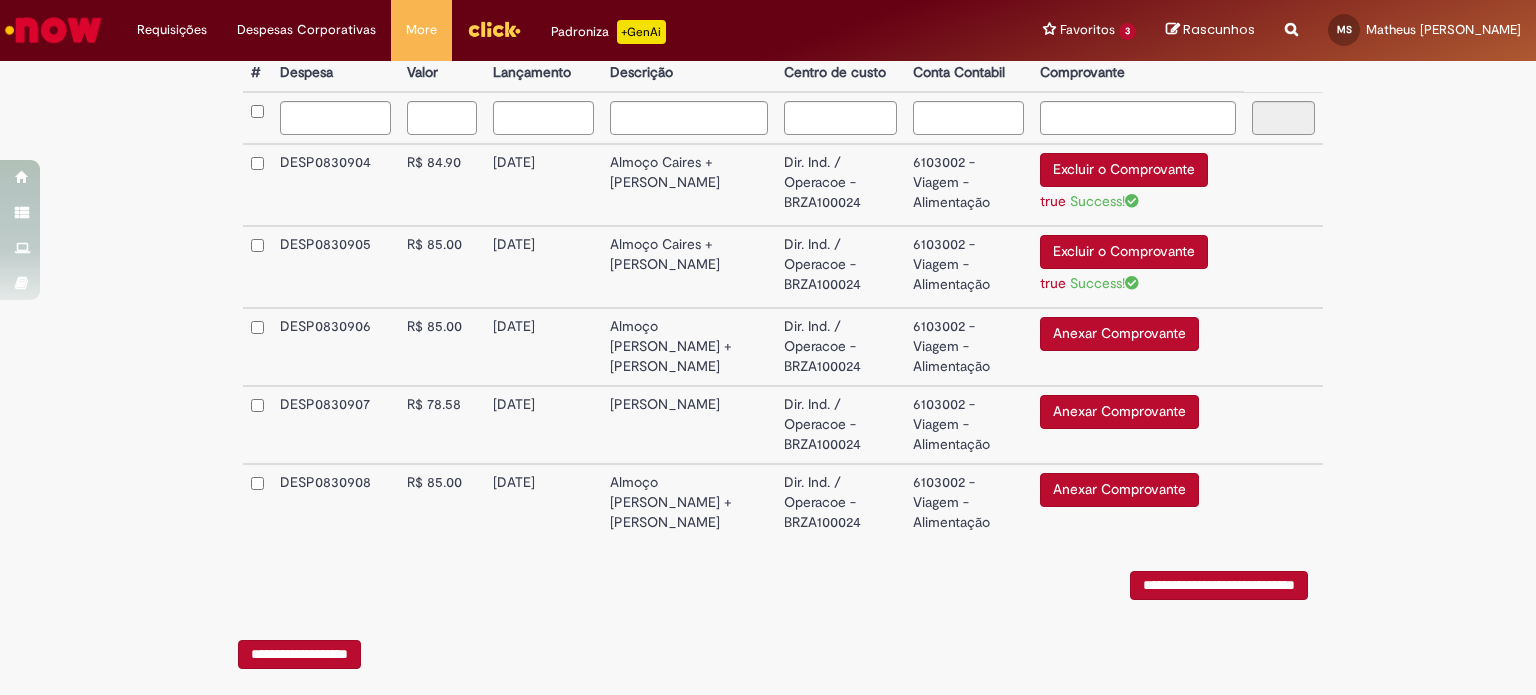 click on "Anexar Comprovante" at bounding box center [1119, 334] 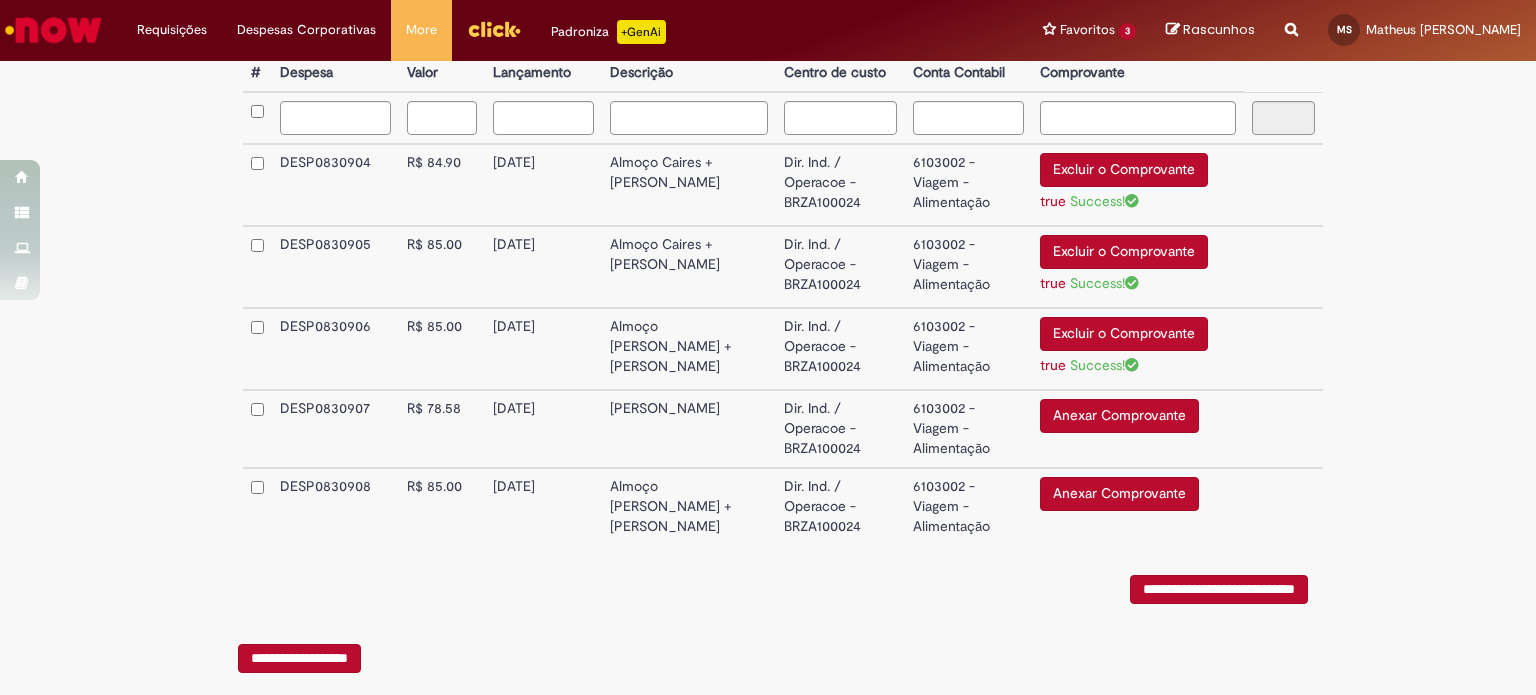 click on "Anexar Comprovante" at bounding box center [1119, 416] 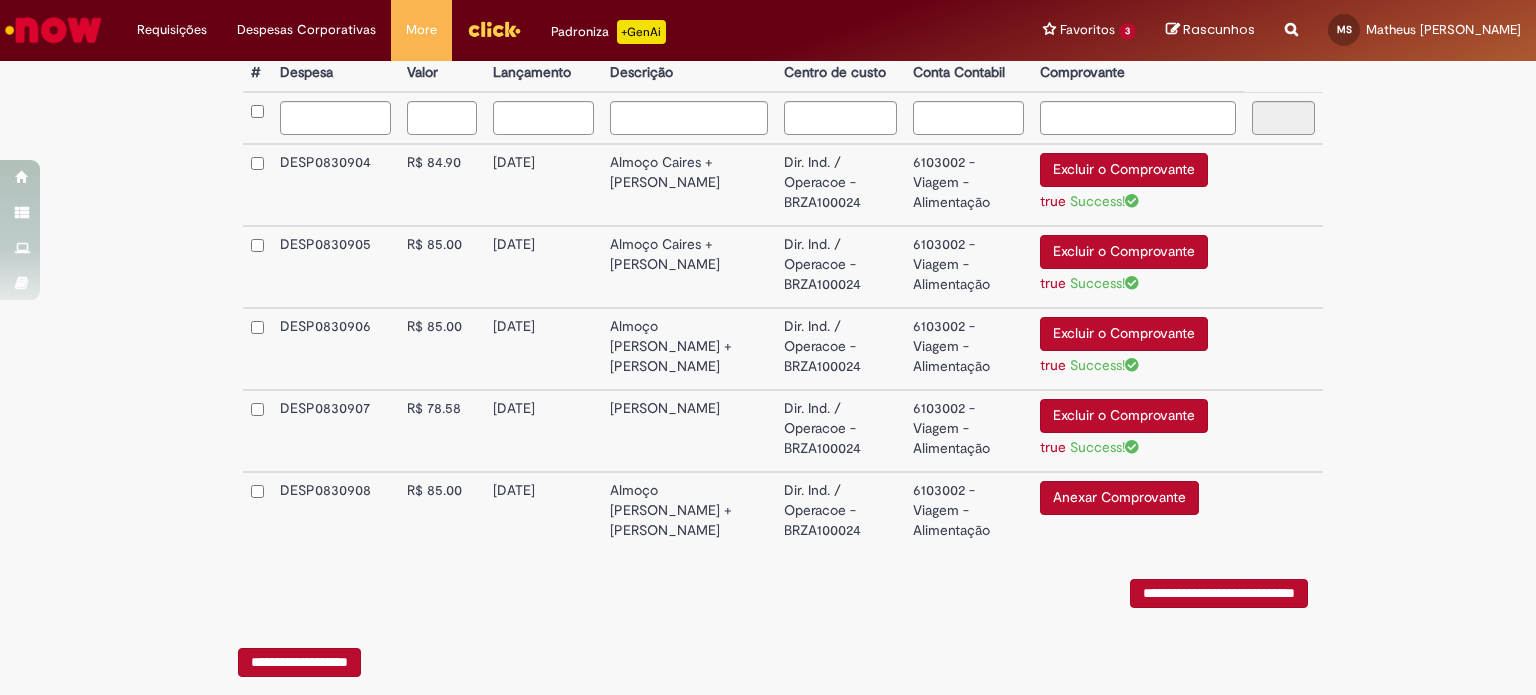 click on "Anexar Comprovante" at bounding box center [1119, 498] 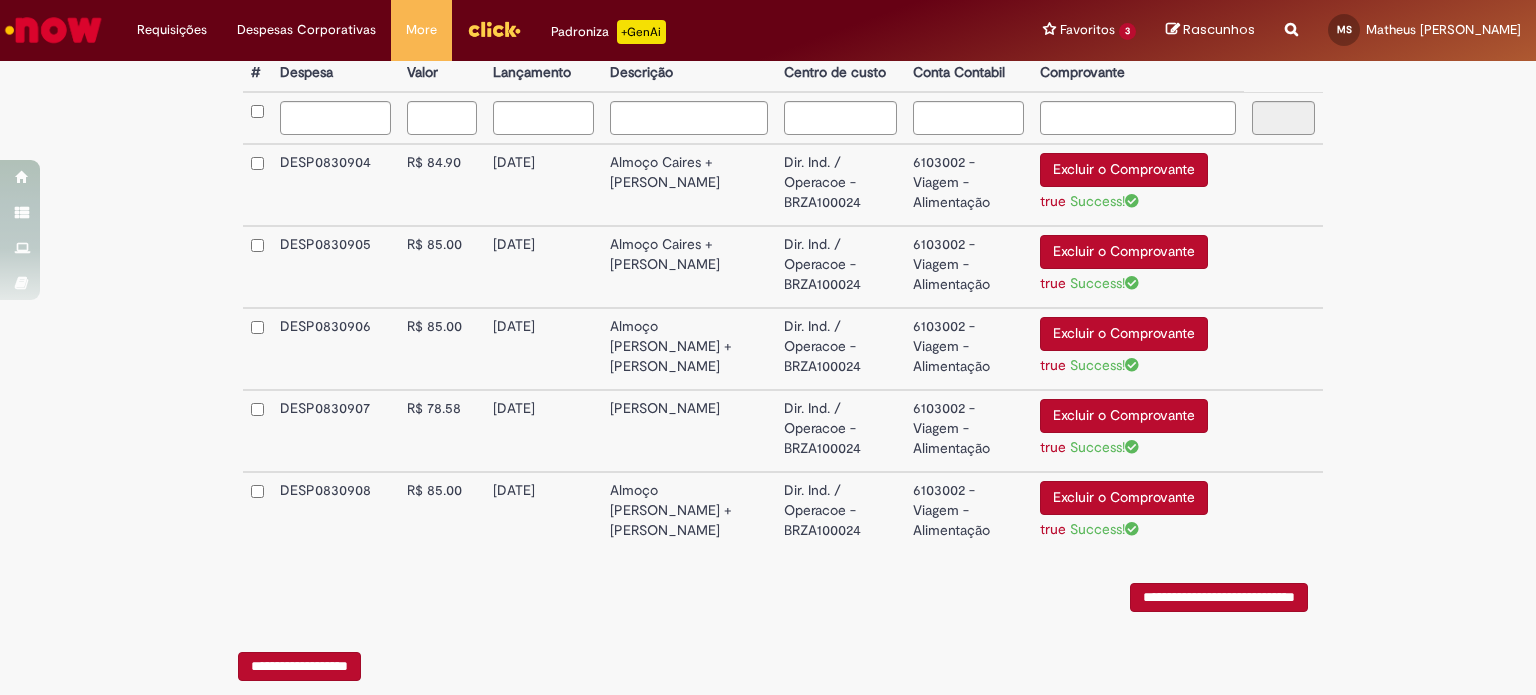 click on "true" at bounding box center [1053, 201] 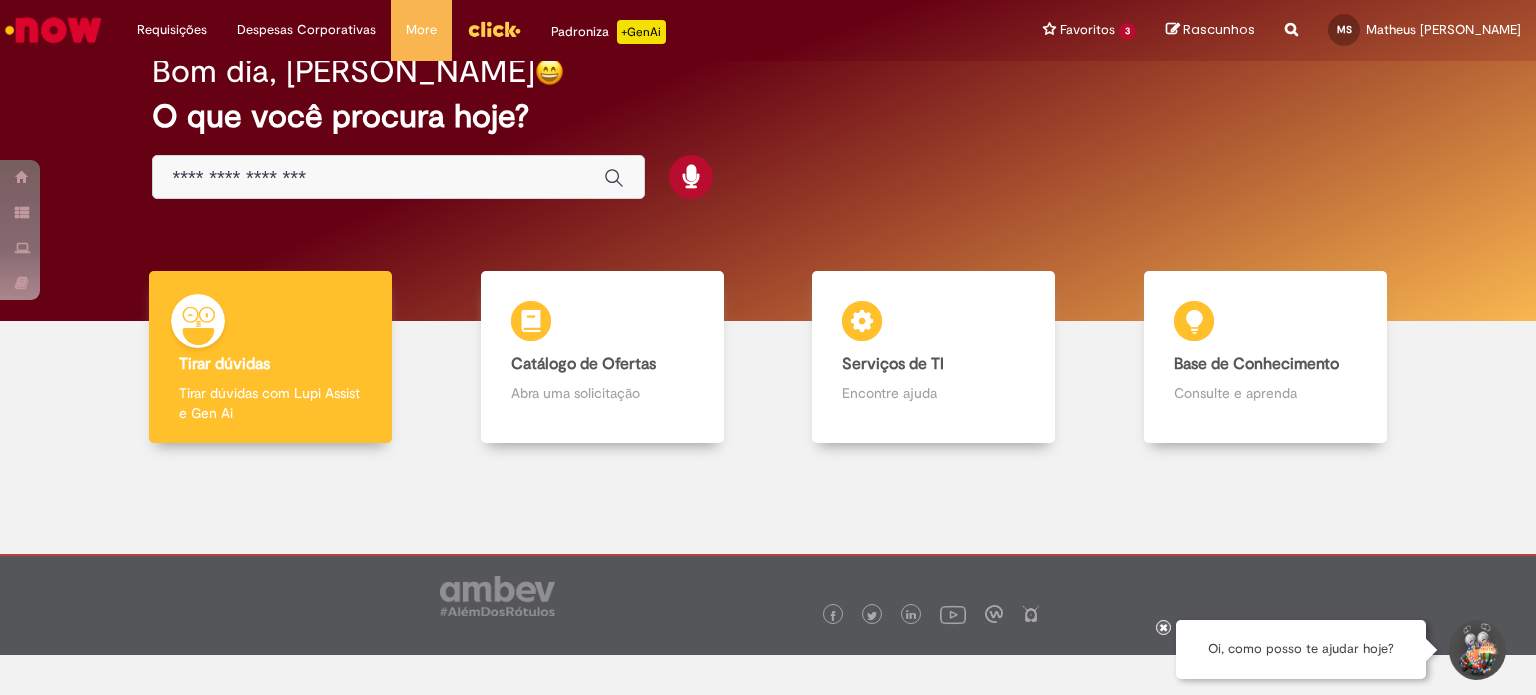 scroll, scrollTop: 0, scrollLeft: 0, axis: both 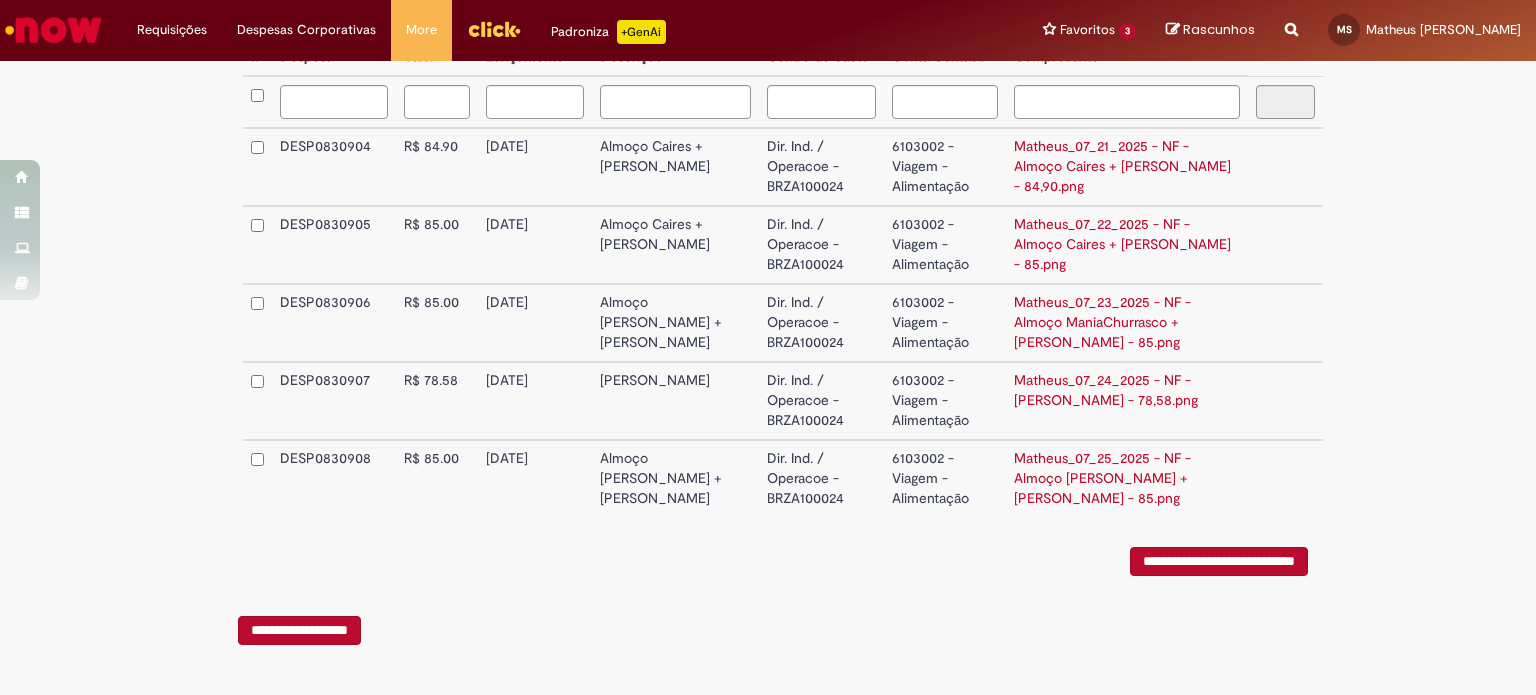 click on "**********" at bounding box center (1219, 561) 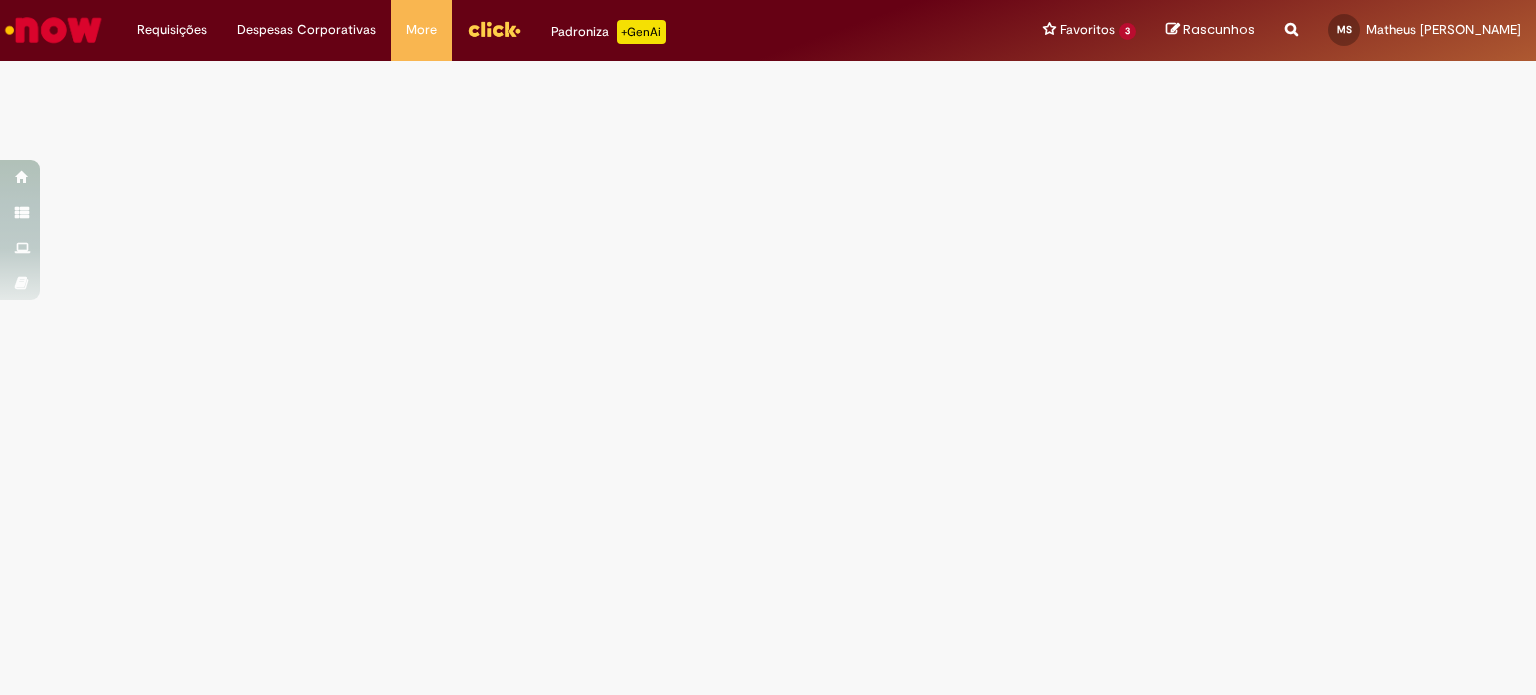scroll, scrollTop: 0, scrollLeft: 0, axis: both 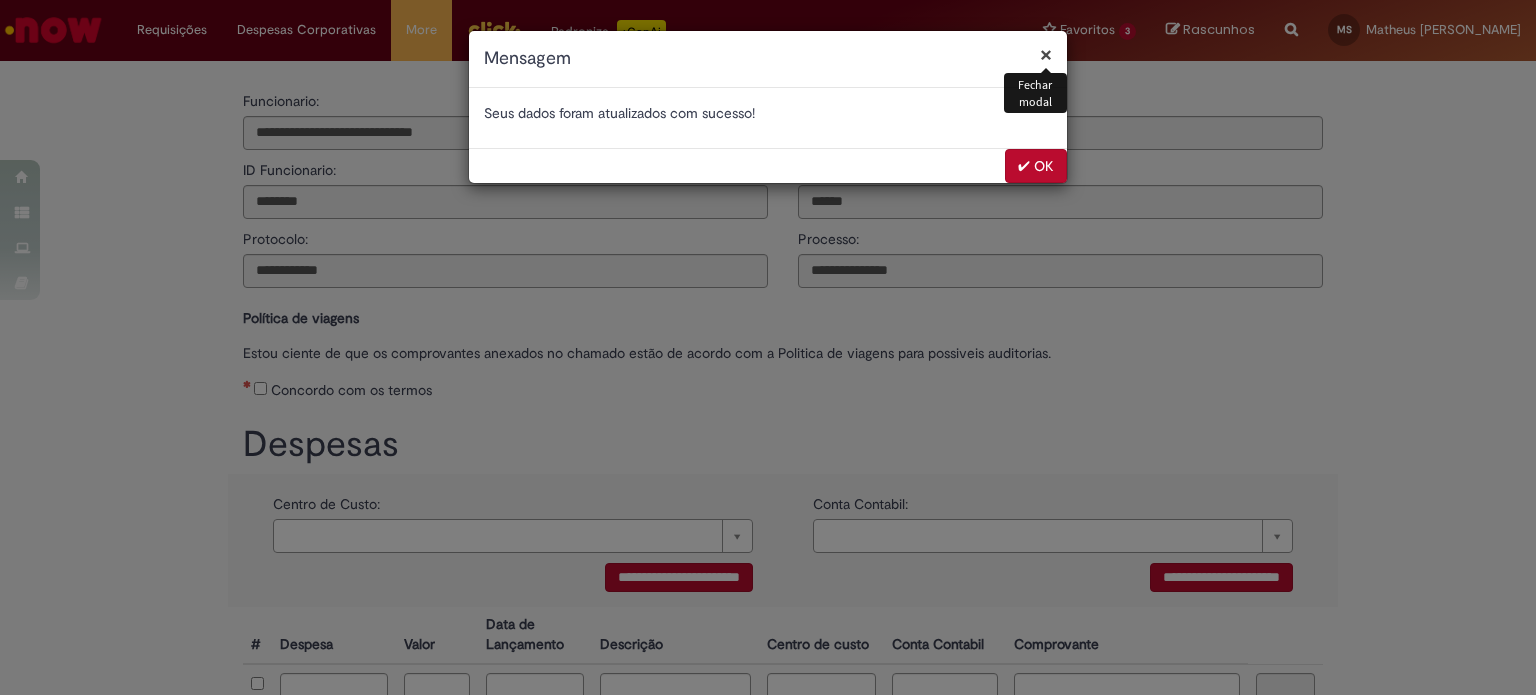 click on "✔ OK" at bounding box center (1036, 166) 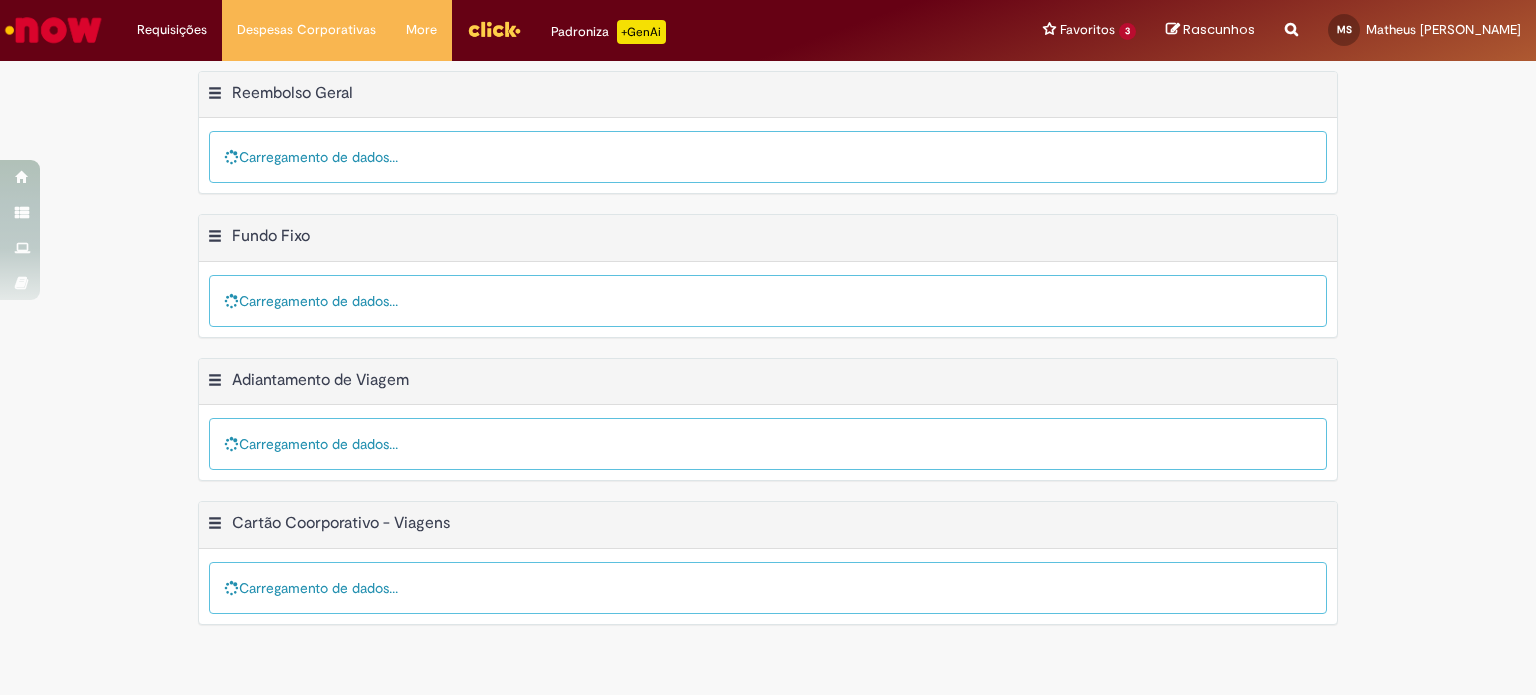 scroll, scrollTop: 0, scrollLeft: 0, axis: both 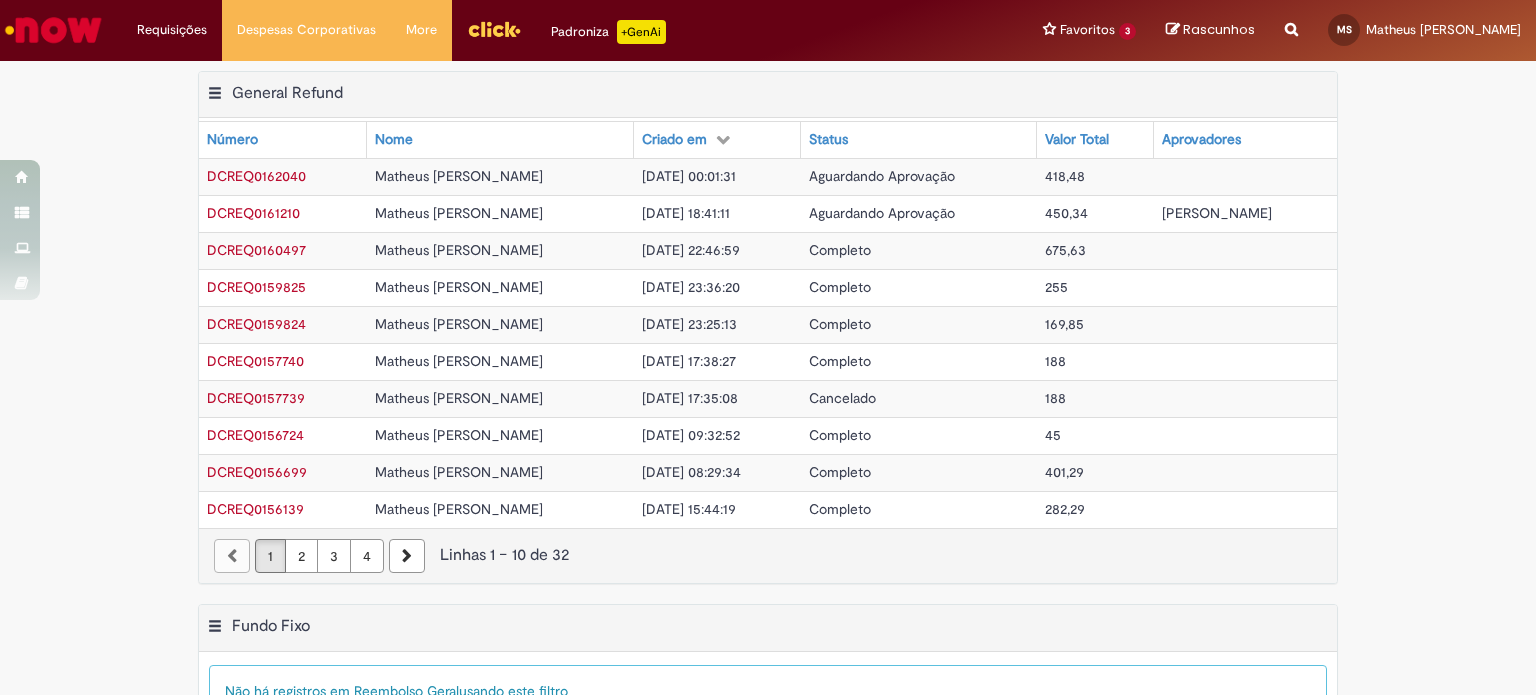 click on "Exportar como PDF   Exportar como Excel   Exportar como CSV
General Refund Tabela - Página 1
Mostrar filtro       Tudo     >   Funcionário é [PERSON_NAME]     >   Processo = Reembolso Geral
General Refund
Número
Nome
Criado em
Status
Valor Total
Aprovadores
DCREQ0162040 Matheus [PERSON_NAME] [DATE] 00:01:31 Aguardando Aprovação 418,48
DCREQ0161210 [PERSON_NAME] [DATE] 18:41:11 Aguardando Aprovação 450,34 [PERSON_NAME]
DCREQ0160497 [PERSON_NAME] [DATE] 22:46:59 Completo 675,63
DCREQ0159825 [PERSON_NAME] [DATE] 23:36:20 Completo 255
DCREQ0159824 188" at bounding box center [768, 337] 